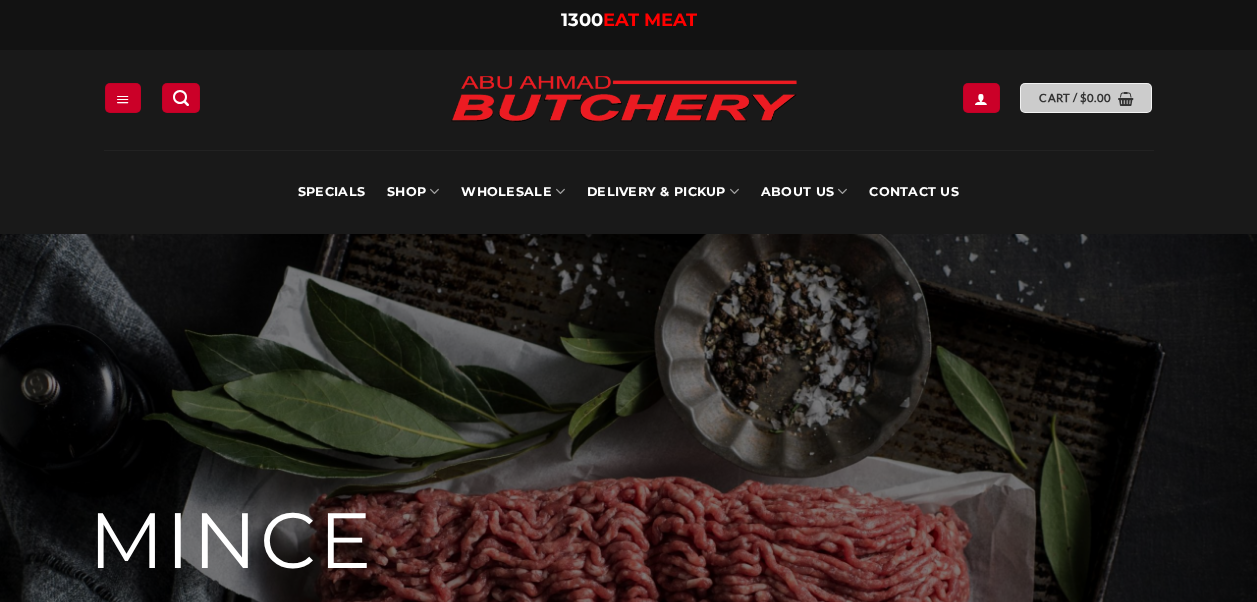 scroll, scrollTop: 0, scrollLeft: 0, axis: both 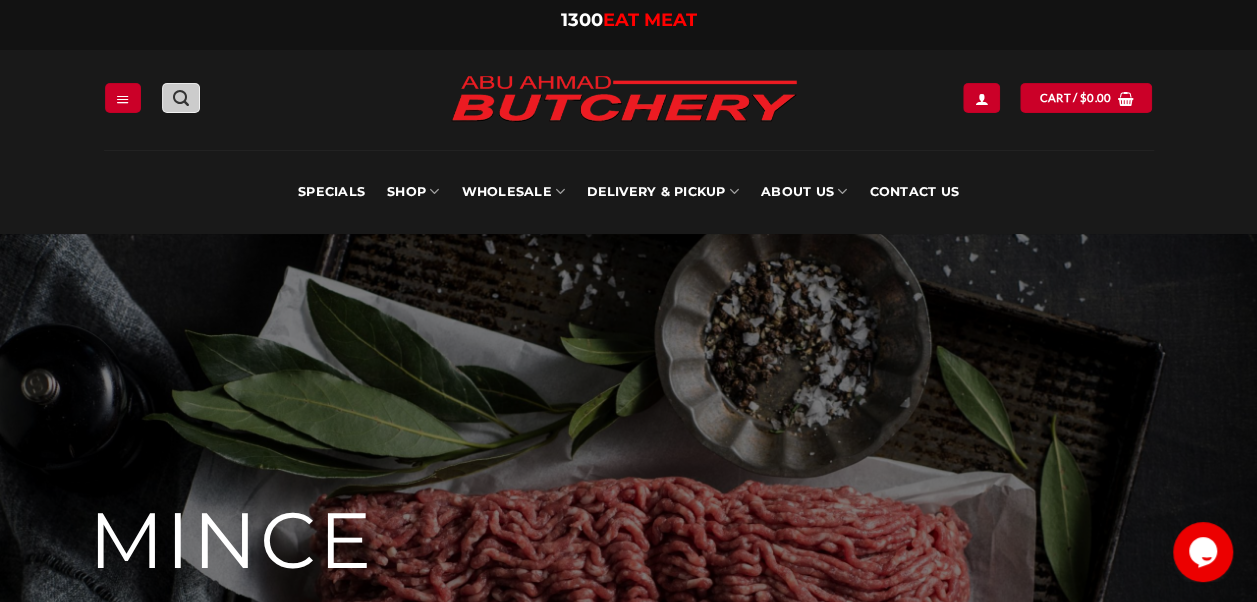 click at bounding box center (181, 98) 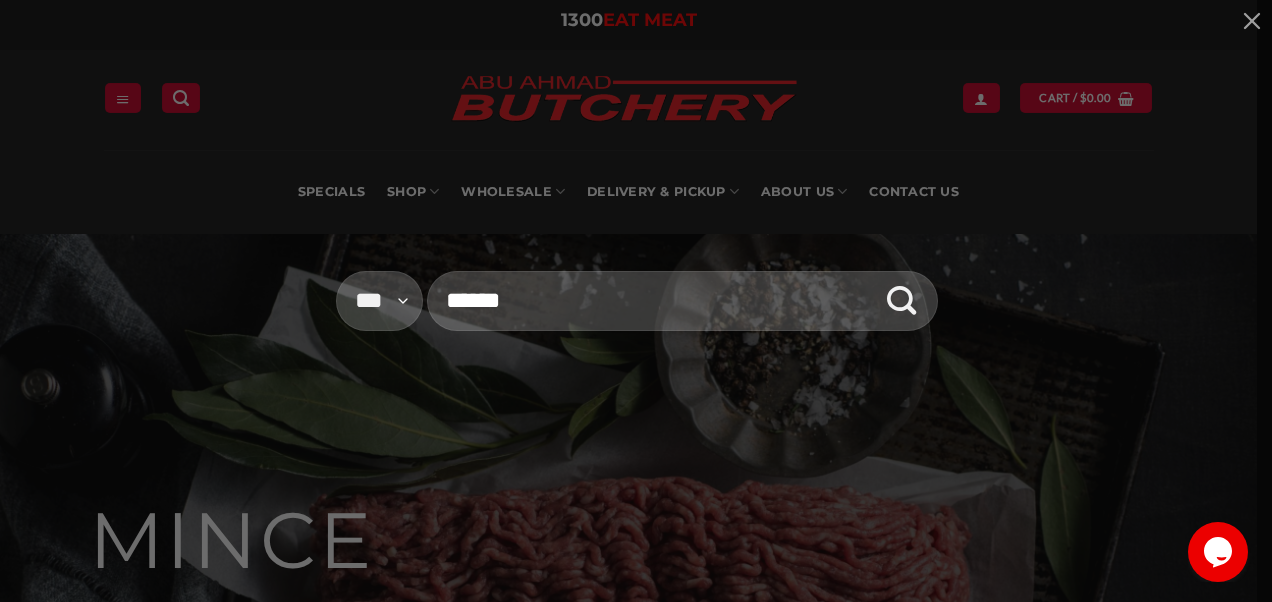 click on "Search for:" at bounding box center [682, 300] 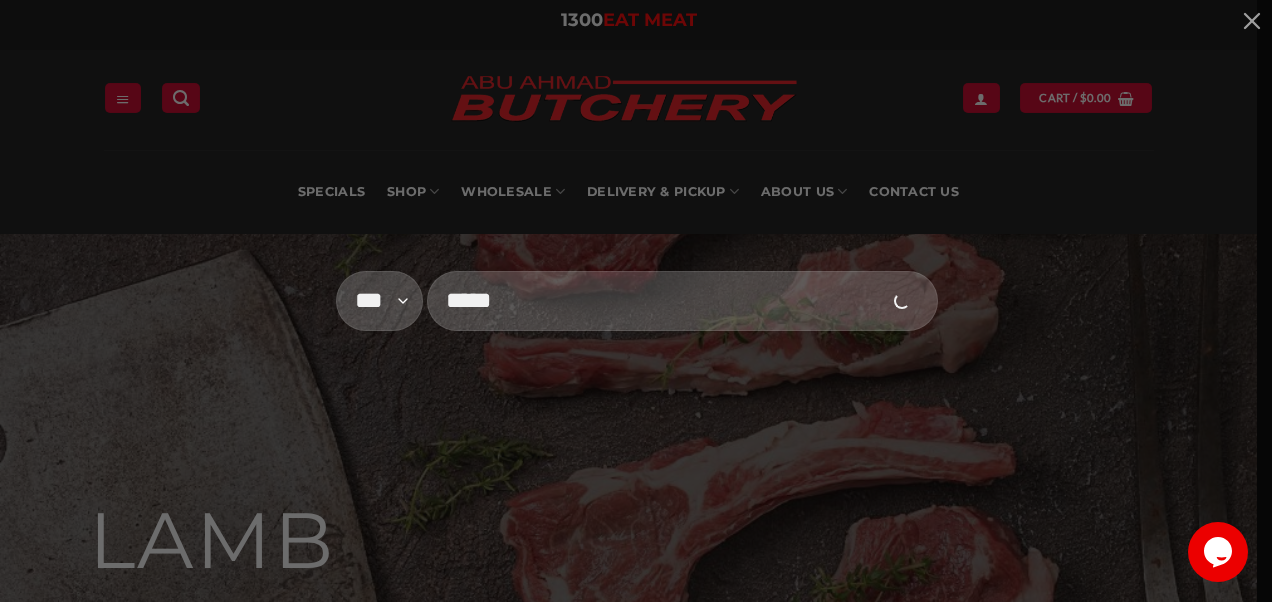 type on "*****" 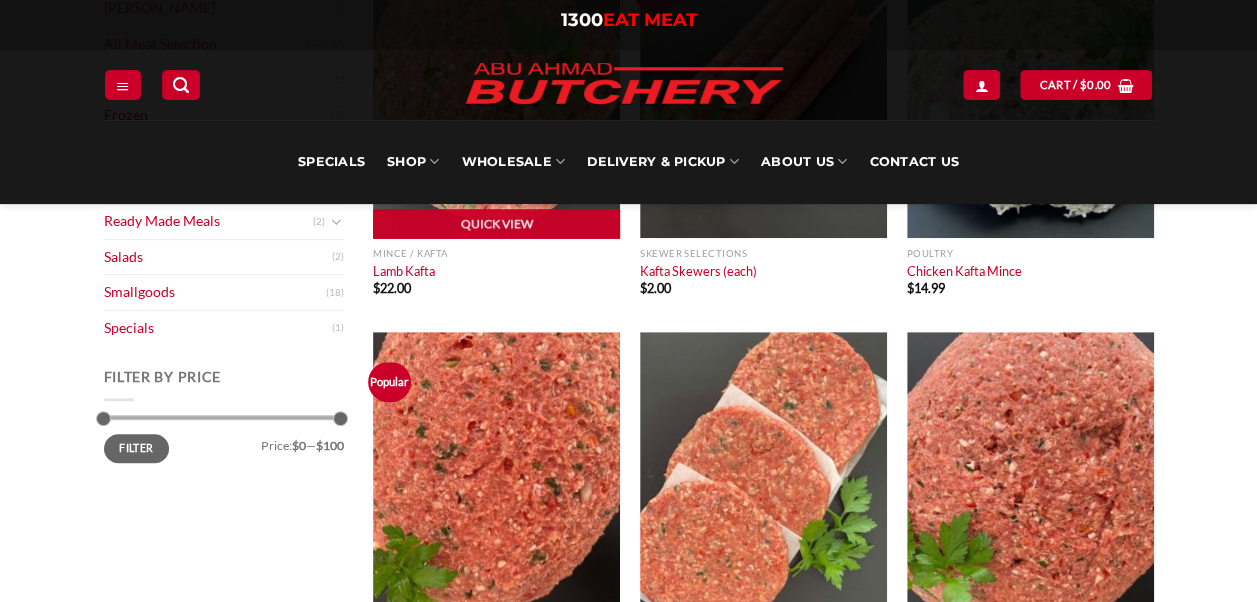 scroll, scrollTop: 385, scrollLeft: 0, axis: vertical 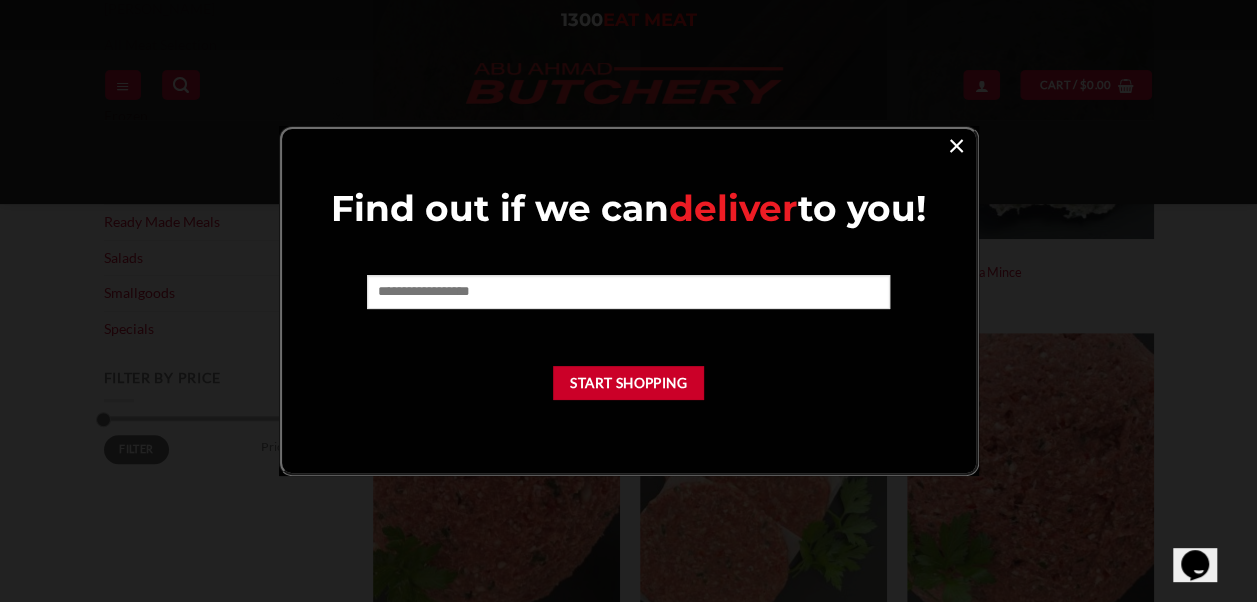 click on "×" at bounding box center (956, 144) 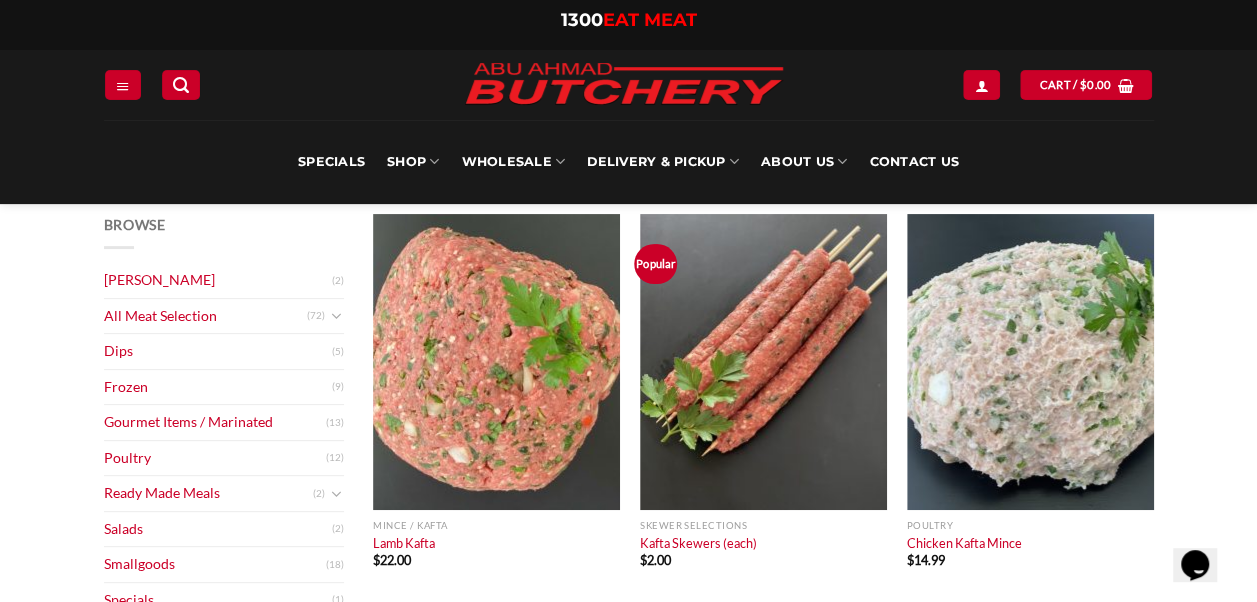 scroll, scrollTop: 94, scrollLeft: 0, axis: vertical 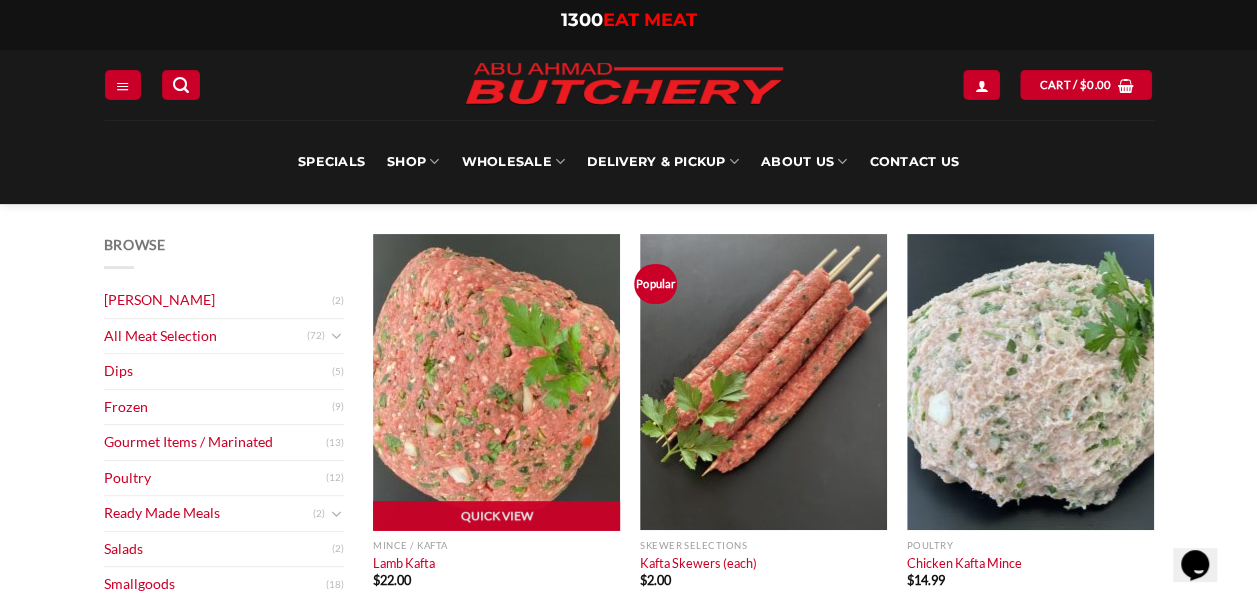click at bounding box center (496, 382) 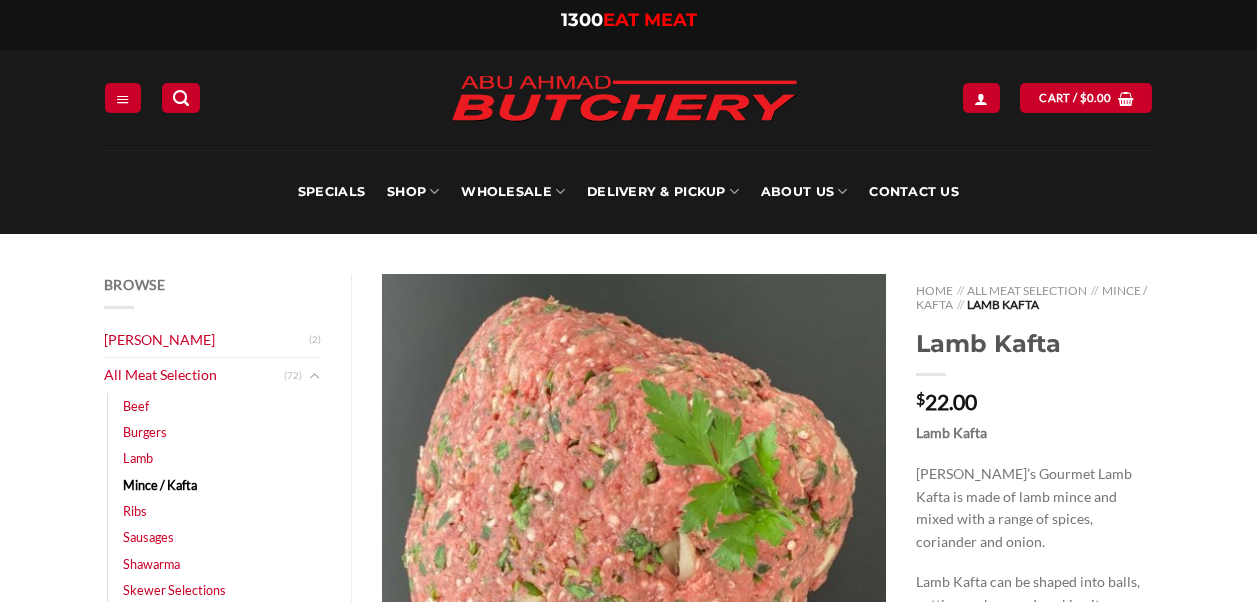 scroll, scrollTop: 0, scrollLeft: 0, axis: both 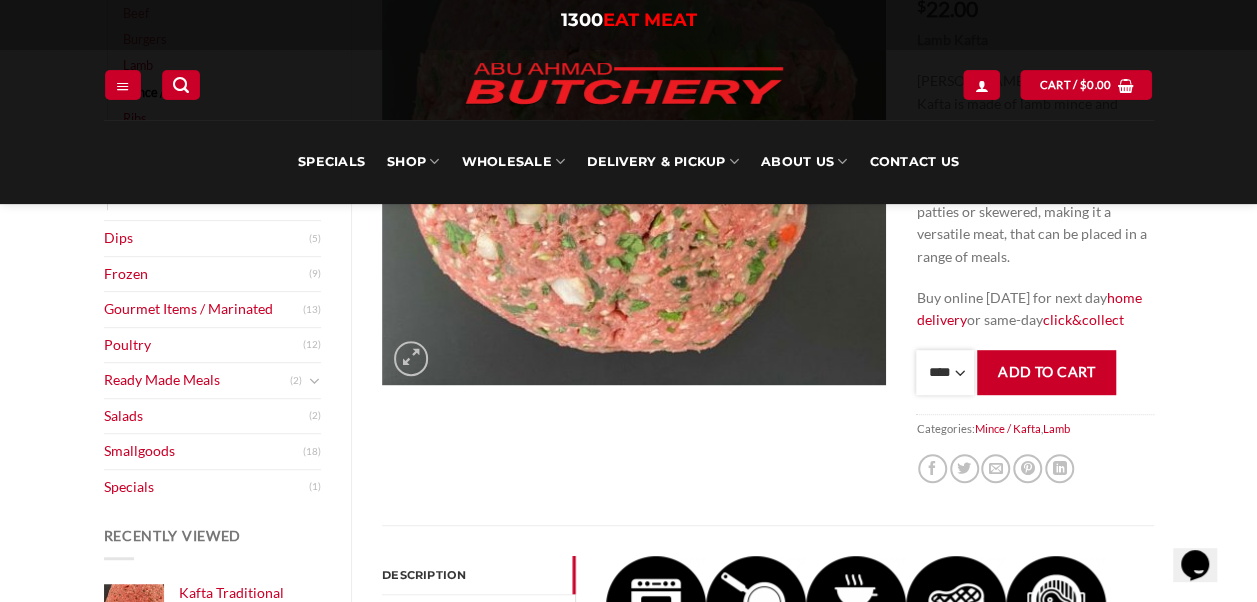 click on "**** * *** * *** * *** * *** * *** * *** * *** * *** * *** ** **** ** **** ** **** ** **** ** **** ** **** ** **** ** **** ** **** ** **** ** **** ** **** ** **** ** **** ** **** ** **** ** **** ** **** ** **** ** **** ** **** ** **** ** **** ** **** ** **** ** **** ** **** ** **** ** **** ** **** ** **** ** **** ** **** ** **** ** **** ** **** ** **** ** **** ** **** ** **** ** **** ** **** ** **** ** **** ** **** ** **** ** **** ** **** ** **** ** **** ** **** ** **** ** **** ** **** ** **** ** **** ** **** ** **** ** **** ** **** ** **** ** **** ** **** ** **** ** **** ** **** ** **** ** **** ** **** ** **** ** **** ** **** ** **** ** **** ** **** ** **** ** **** ** **** ** **** ** **** ** **** ** **** ** **** ** **** ** **** ** **** ** **** ** **** ** **** ** **** *** ***** *** ***** *** ***** *** ***** *** ***** *** ***** *** ***** *** ***** *** ***** *** ***** *** ***** *** ***** *** ***** *** ***** *** ***** *** ***** *** ***** *** ***** *** ***** *** ***** *** ***** *** ***** *** ***** *** ***** ***" at bounding box center (945, 372) 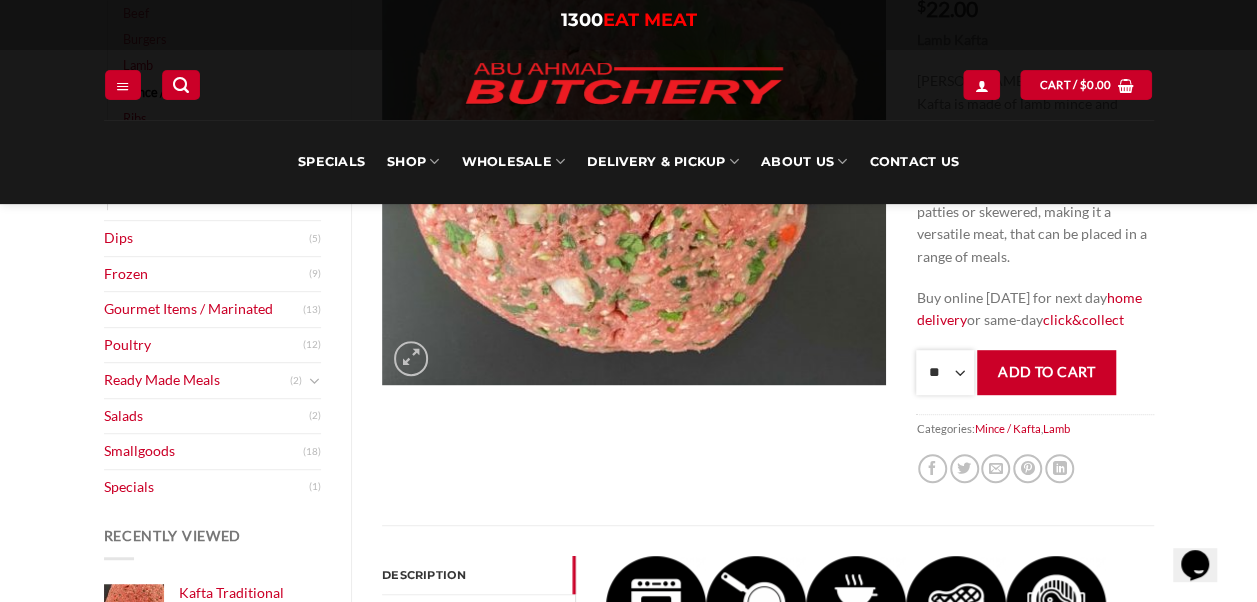 click on "**** * *** * *** * *** * *** * *** * *** * *** * *** * *** ** **** ** **** ** **** ** **** ** **** ** **** ** **** ** **** ** **** ** **** ** **** ** **** ** **** ** **** ** **** ** **** ** **** ** **** ** **** ** **** ** **** ** **** ** **** ** **** ** **** ** **** ** **** ** **** ** **** ** **** ** **** ** **** ** **** ** **** ** **** ** **** ** **** ** **** ** **** ** **** ** **** ** **** ** **** ** **** ** **** ** **** ** **** ** **** ** **** ** **** ** **** ** **** ** **** ** **** ** **** ** **** ** **** ** **** ** **** ** **** ** **** ** **** ** **** ** **** ** **** ** **** ** **** ** **** ** **** ** **** ** **** ** **** ** **** ** **** ** **** ** **** ** **** ** **** ** **** ** **** ** **** ** **** ** **** ** **** ** **** ** **** ** **** ** **** ** **** ** **** *** ***** *** ***** *** ***** *** ***** *** ***** *** ***** *** ***** *** ***** *** ***** *** ***** *** ***** *** ***** *** ***** *** ***** *** ***** *** ***** *** ***** *** ***** *** ***** *** ***** *** ***** *** ***** *** ***** *** ***** ***" at bounding box center [945, 372] 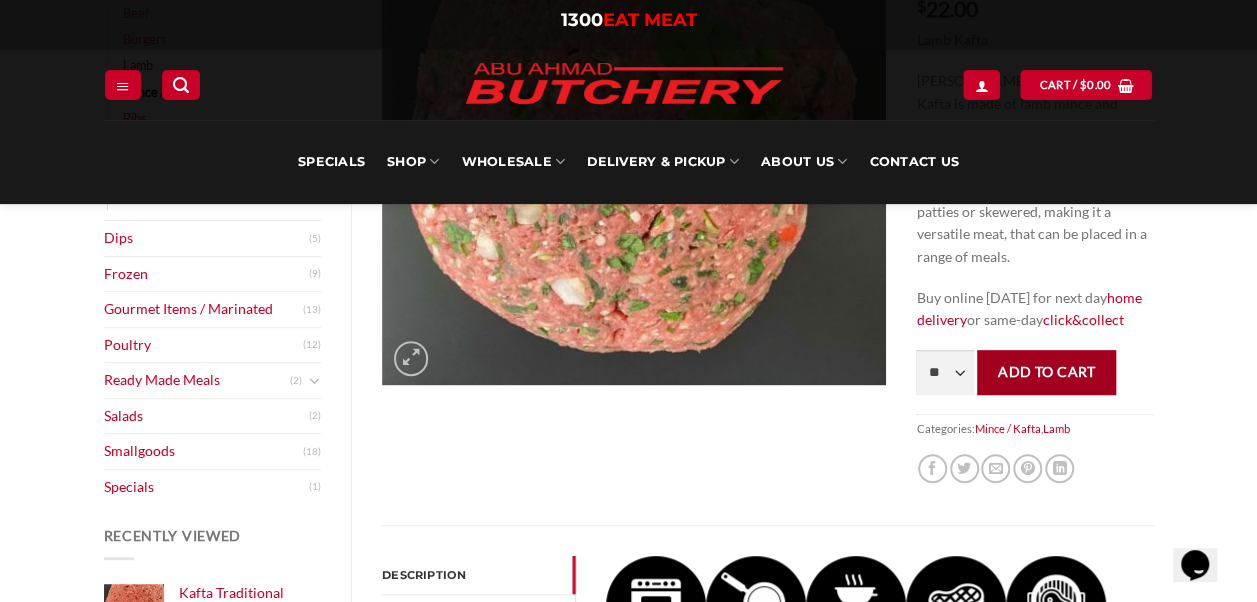 click on "Add to cart" at bounding box center [1046, 372] 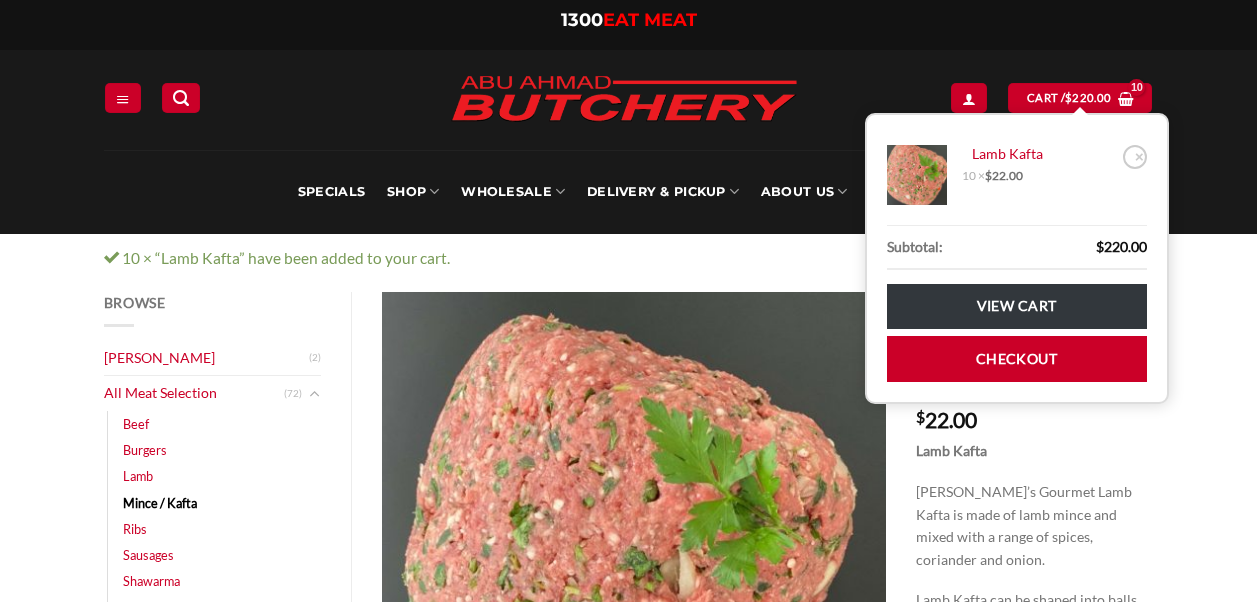 scroll, scrollTop: 0, scrollLeft: 0, axis: both 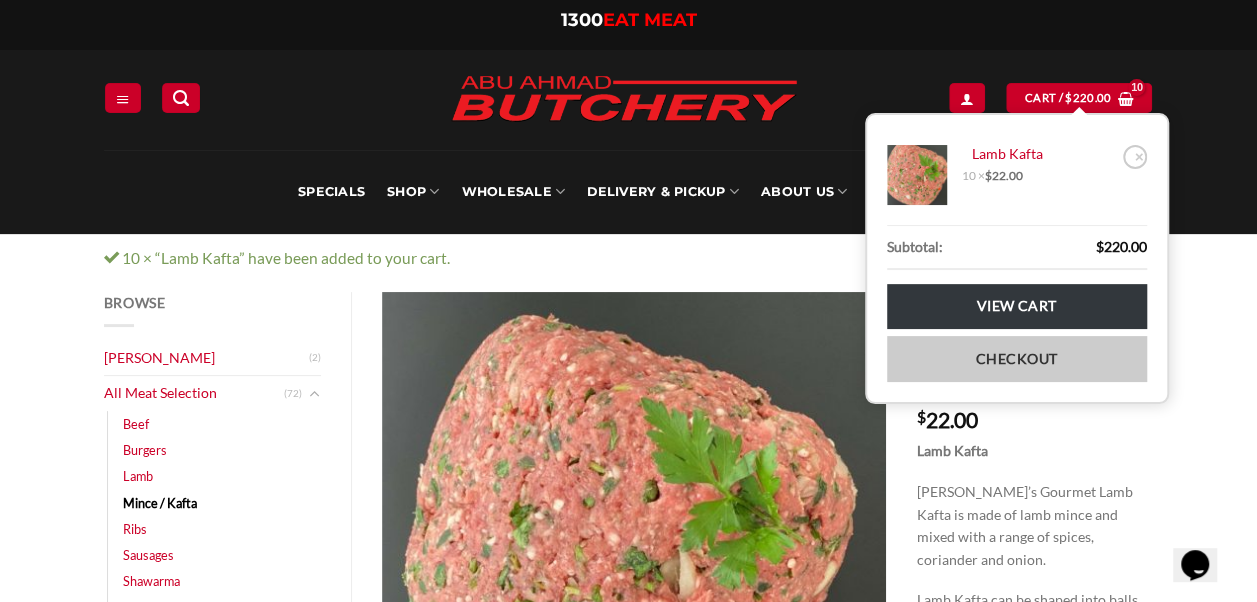 click on "Checkout" at bounding box center (1017, 358) 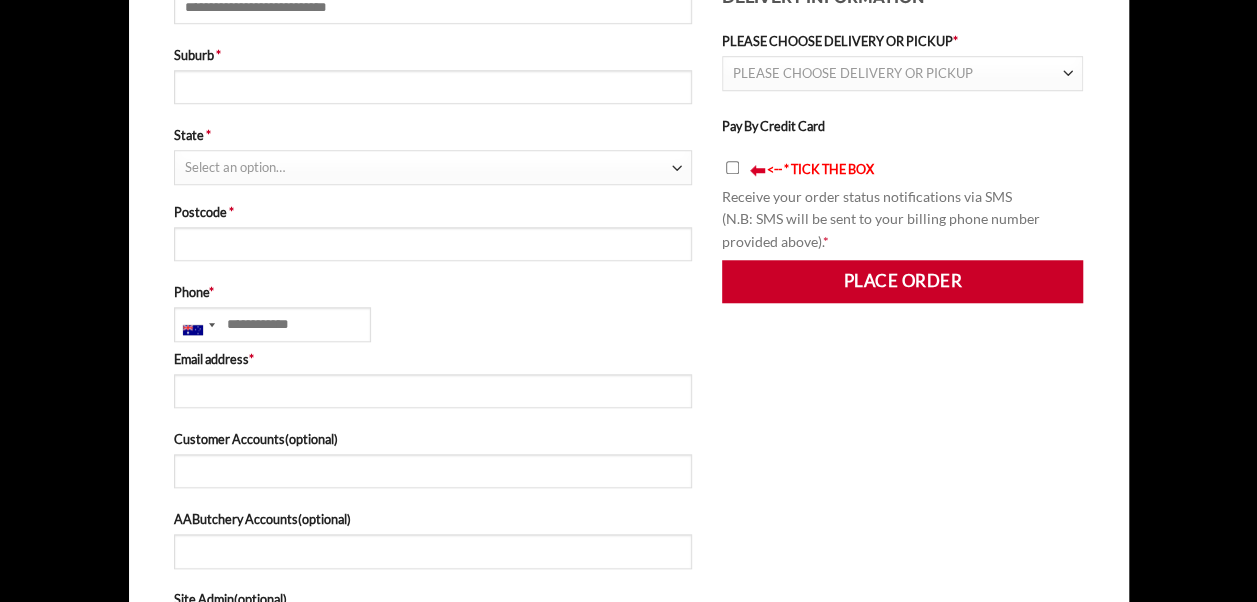 scroll, scrollTop: 766, scrollLeft: 0, axis: vertical 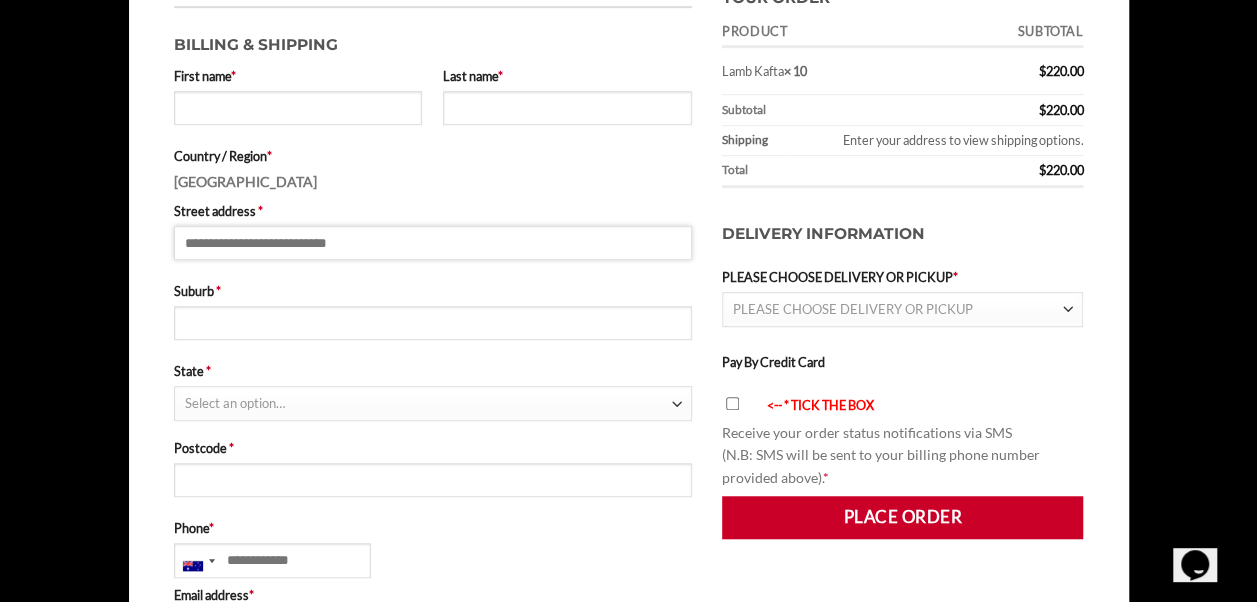 click on "Street address   *" at bounding box center (433, 243) 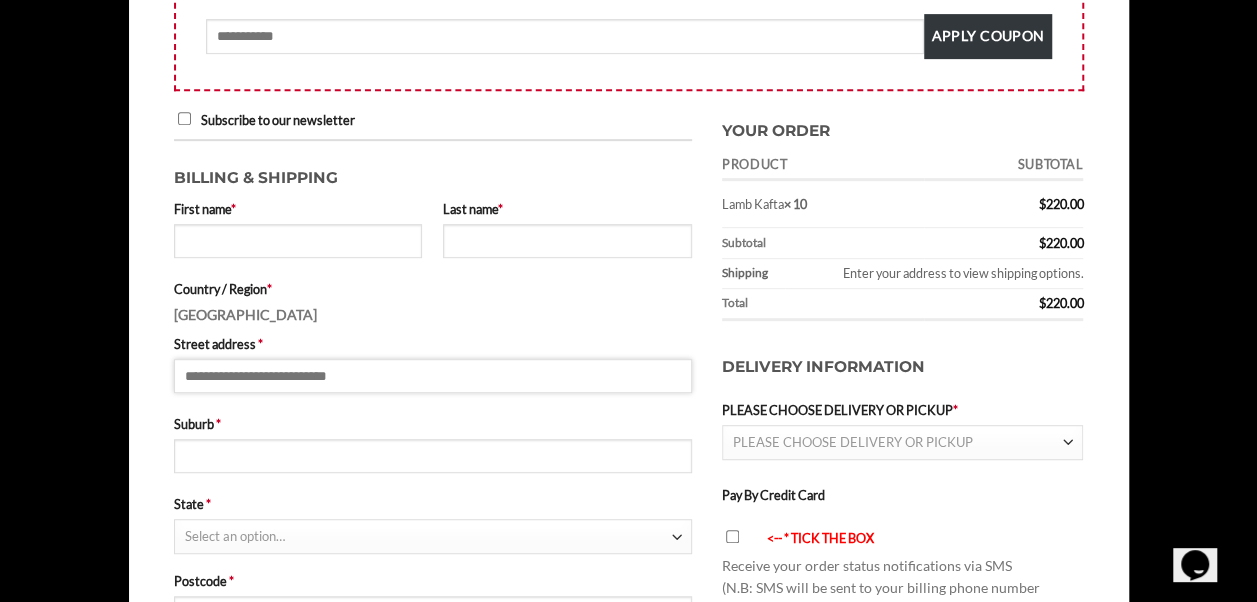 scroll, scrollTop: 391, scrollLeft: 0, axis: vertical 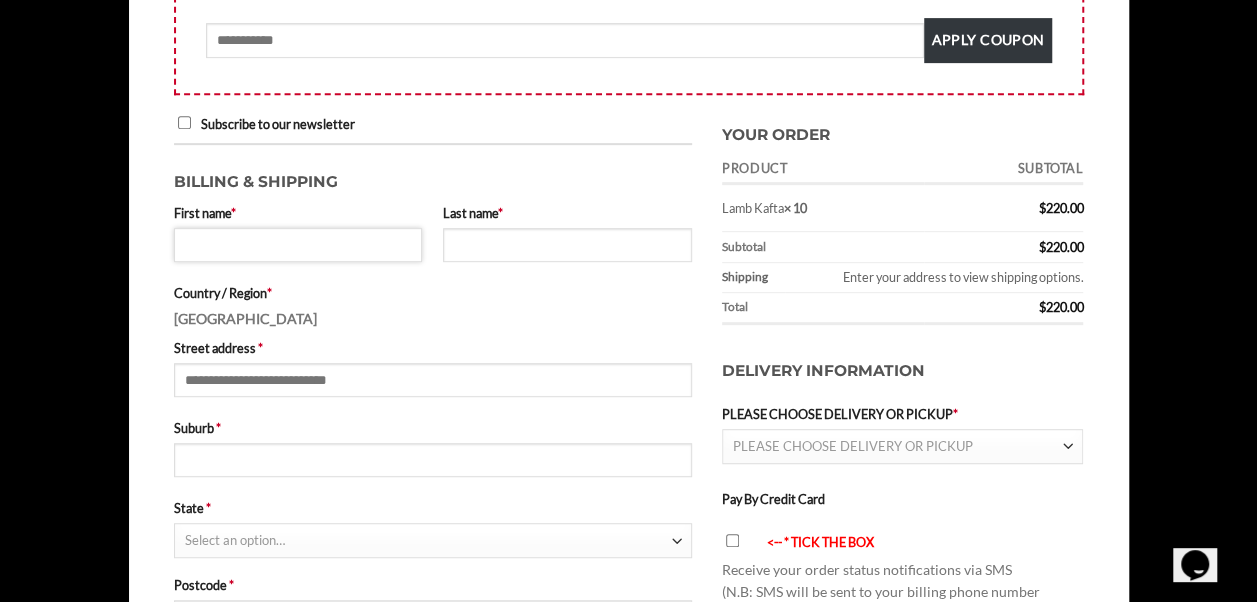 click on "First name  *" at bounding box center [298, 245] 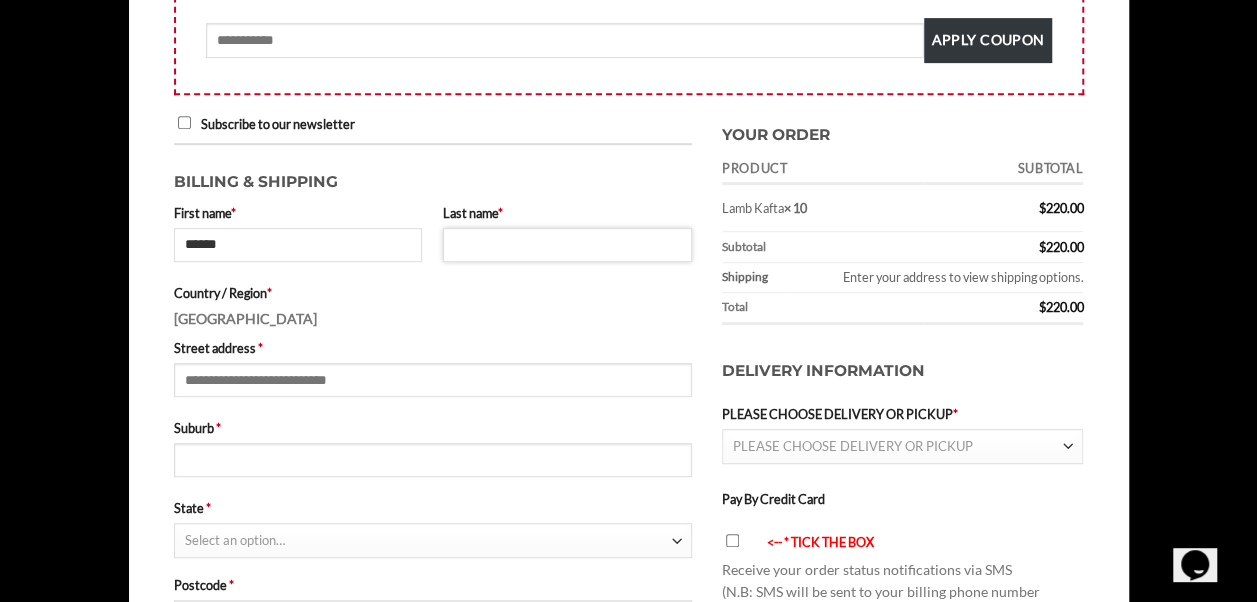 type on "******" 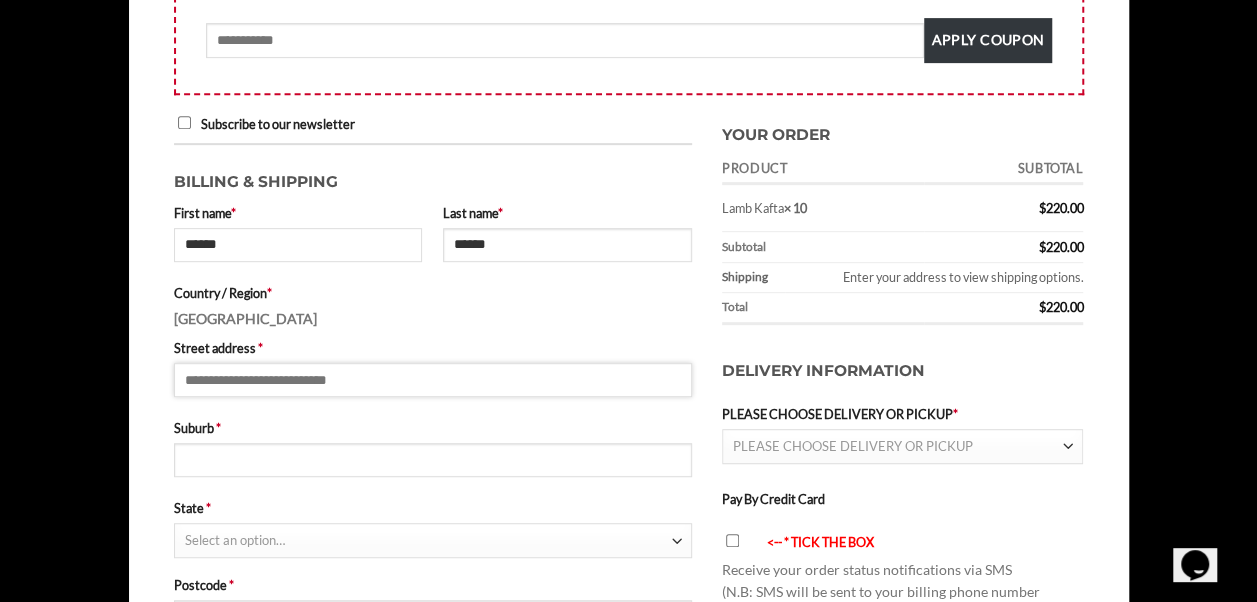 type on "**********" 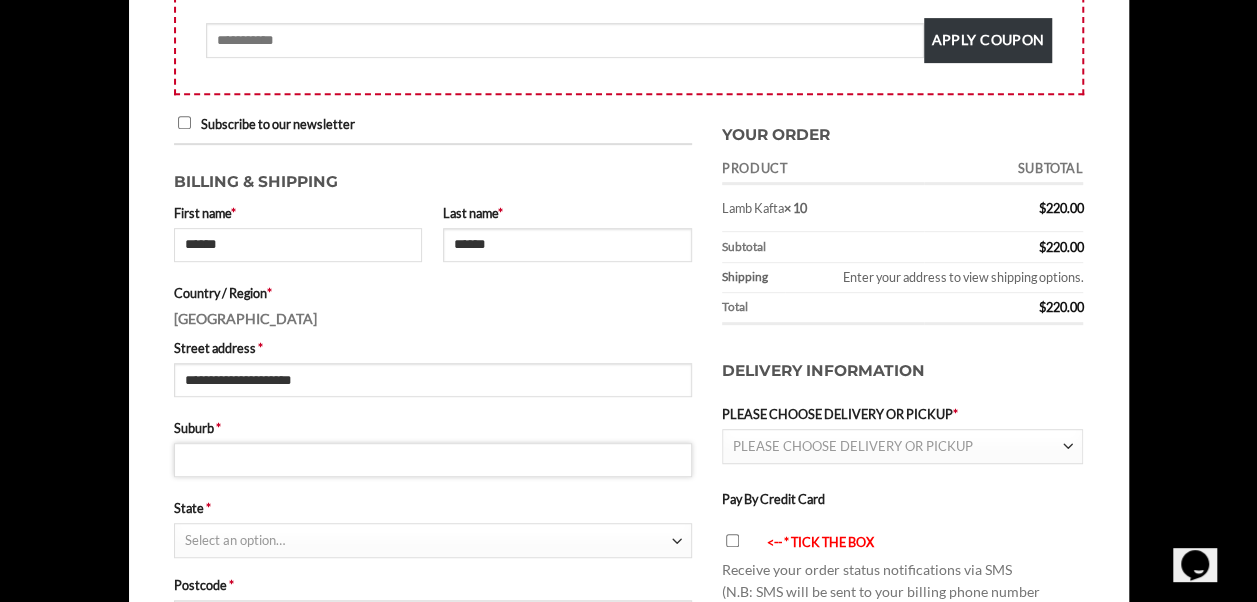 type on "**********" 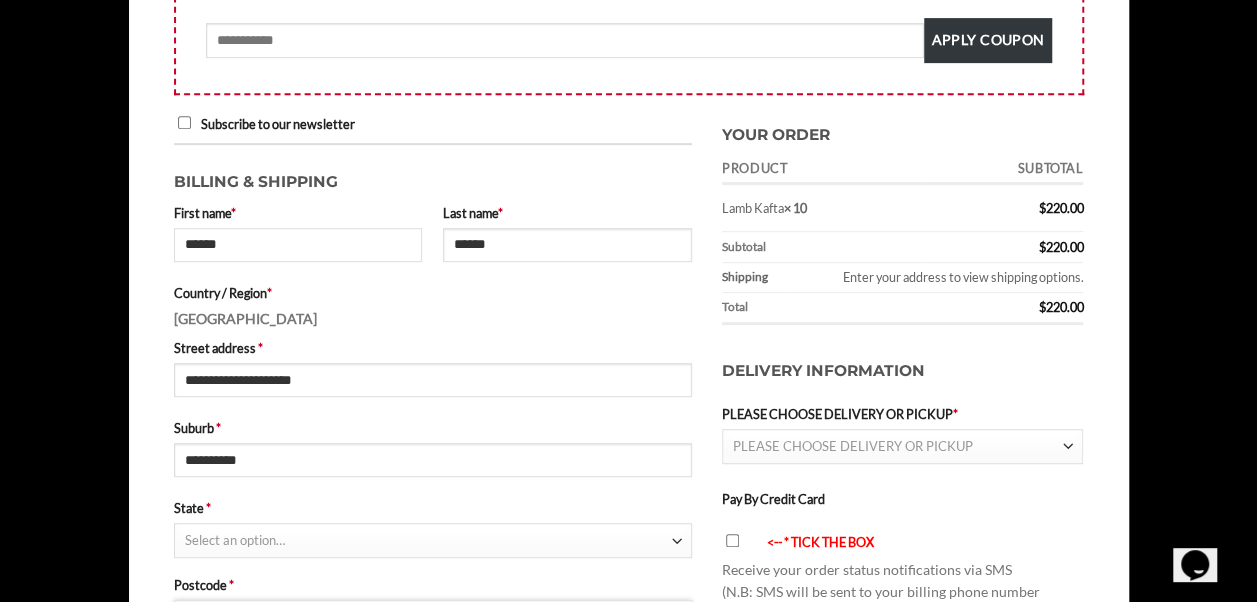 type on "****" 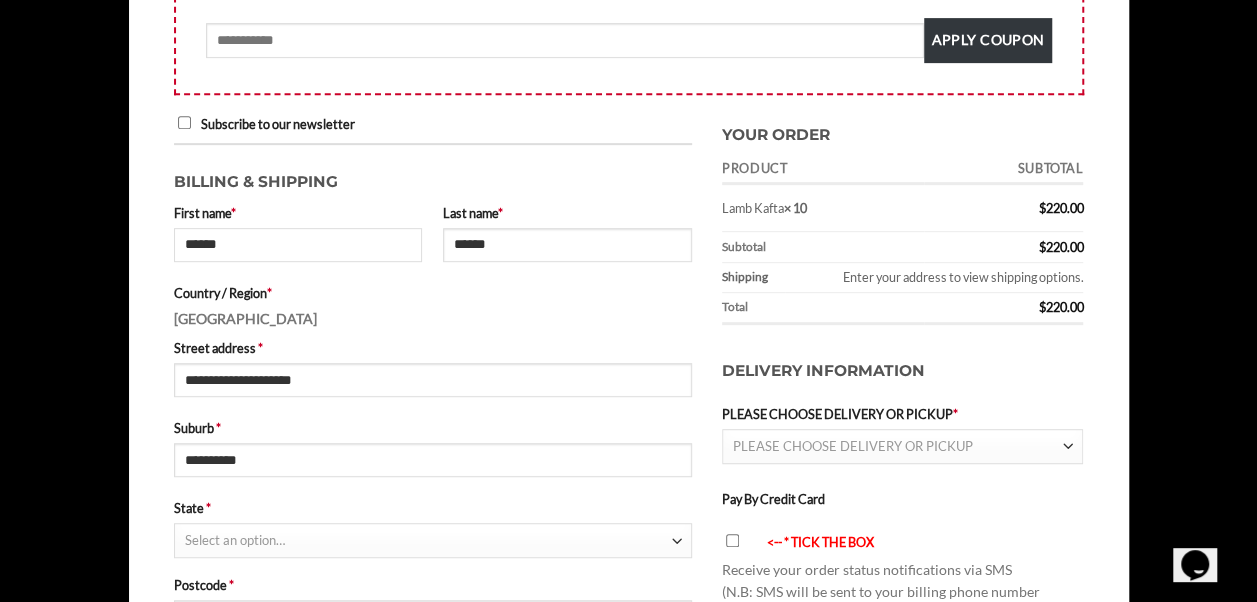type on "**********" 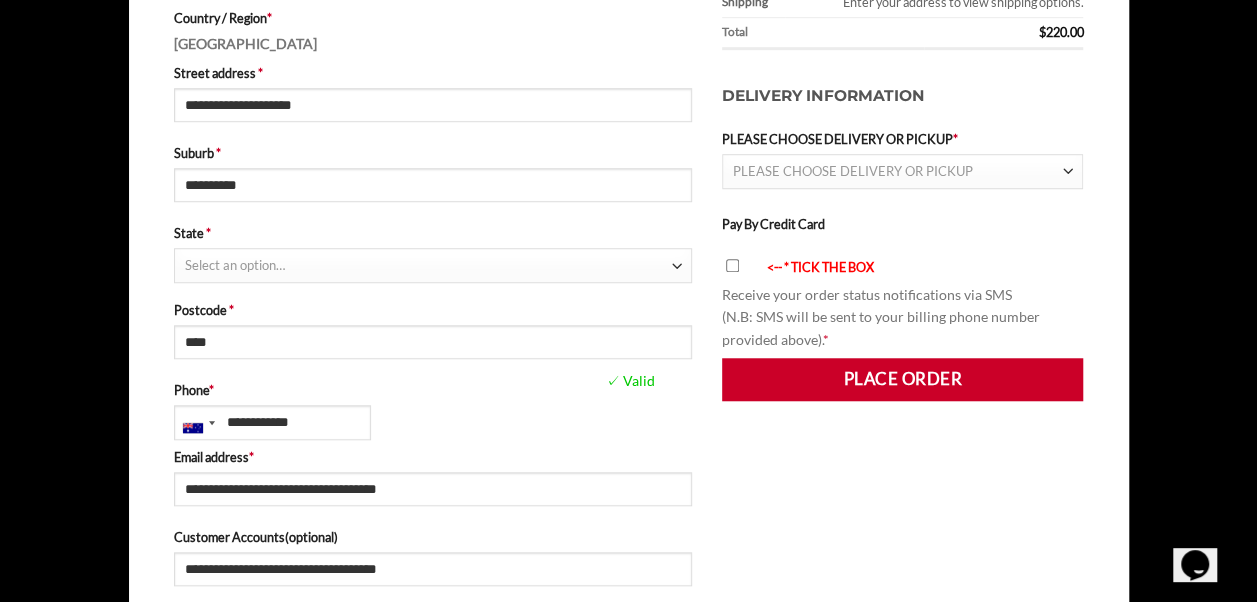scroll, scrollTop: 663, scrollLeft: 0, axis: vertical 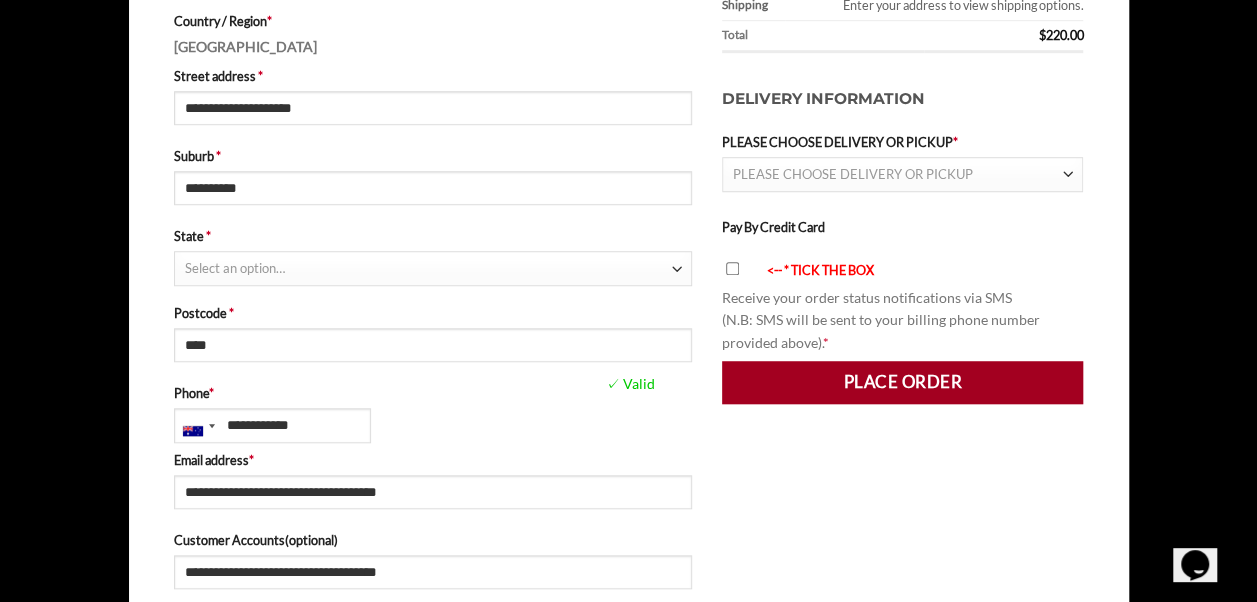 click on "Place order" at bounding box center (903, 382) 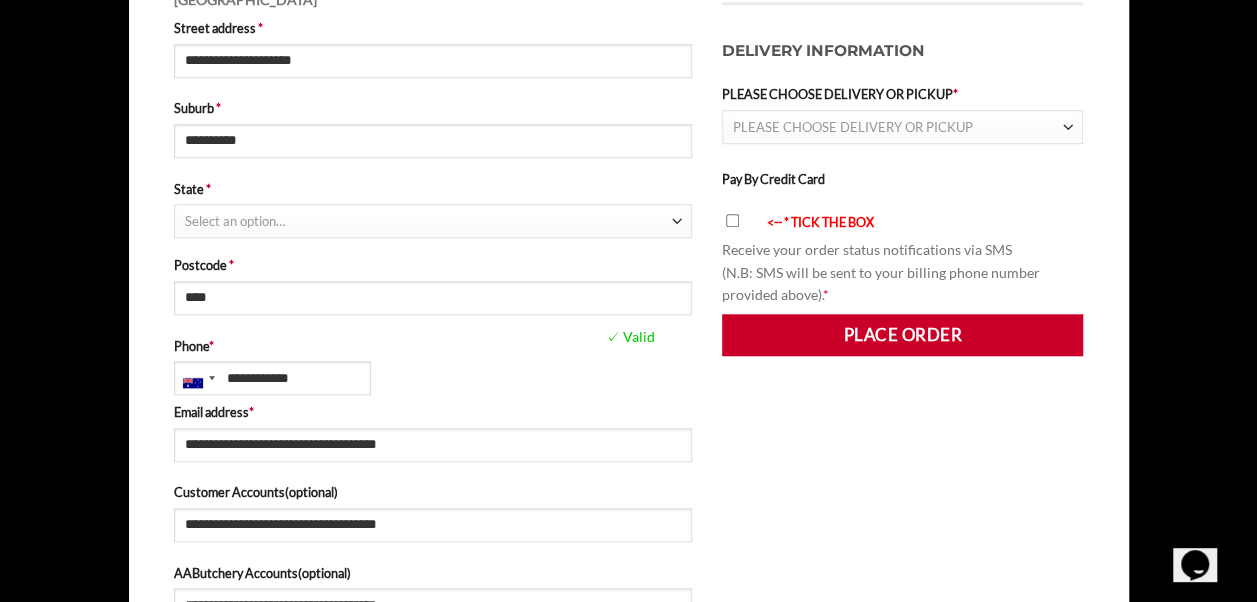 scroll, scrollTop: 719, scrollLeft: 0, axis: vertical 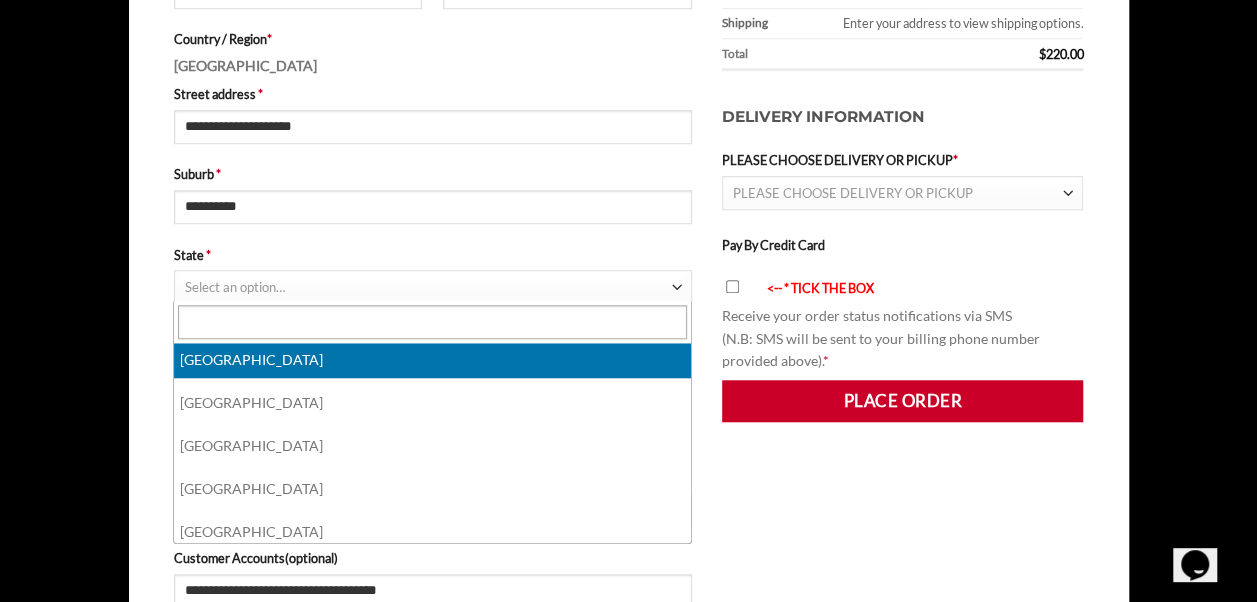 click at bounding box center (676, 288) 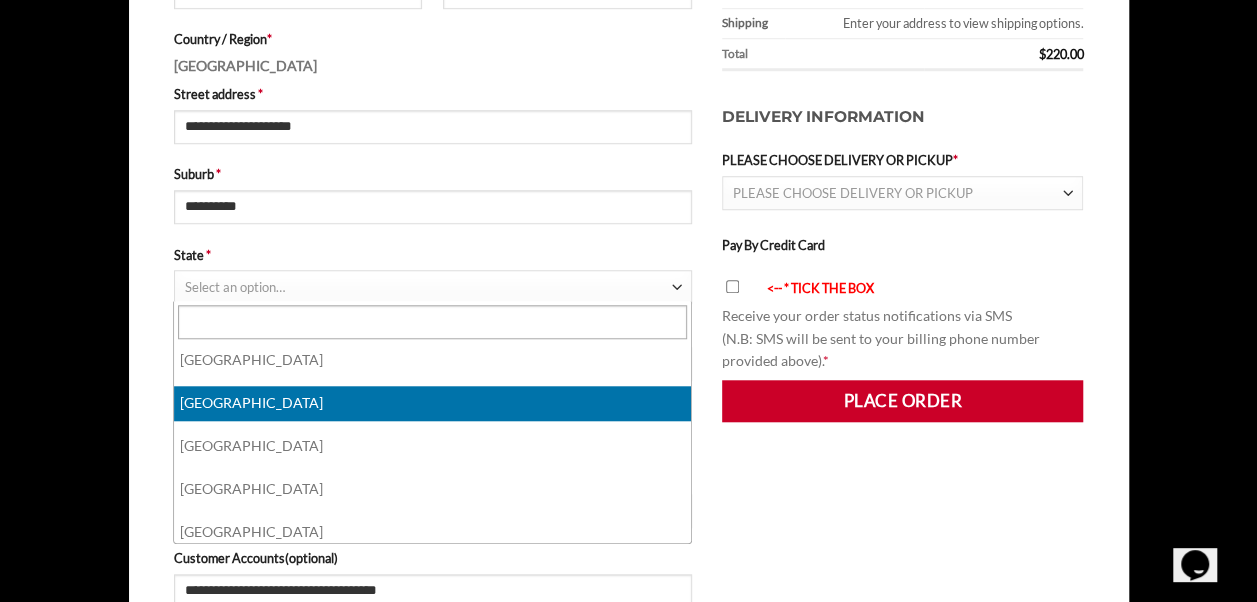 select on "***" 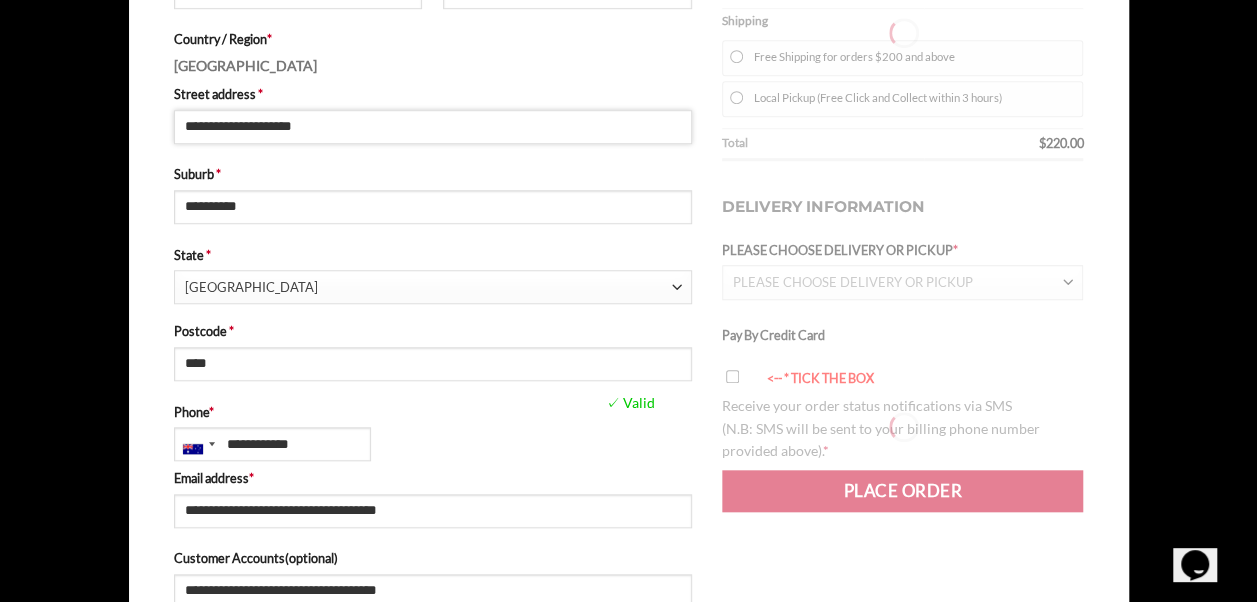 click on "**********" at bounding box center [433, 127] 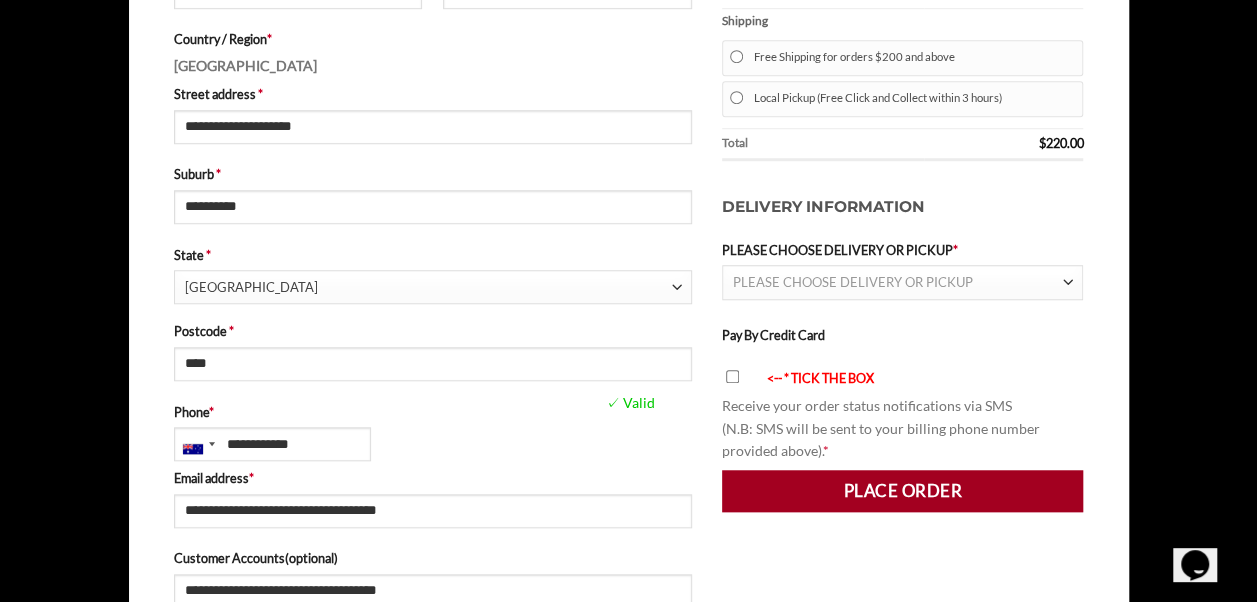 click on "Place order" at bounding box center [903, 491] 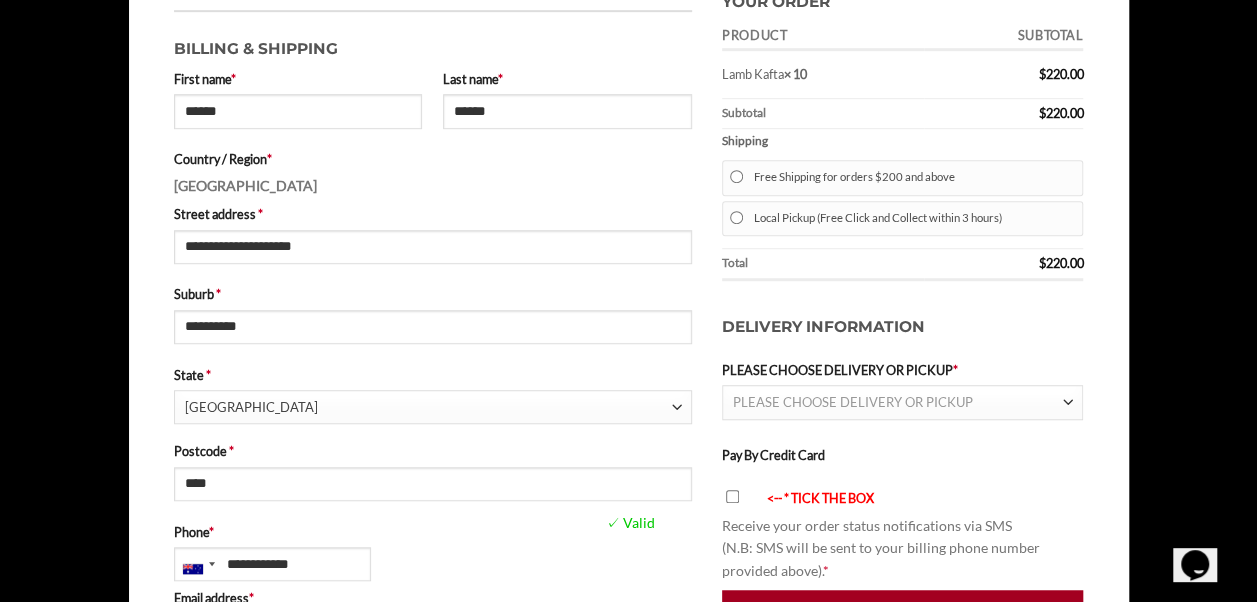 scroll, scrollTop: 555, scrollLeft: 0, axis: vertical 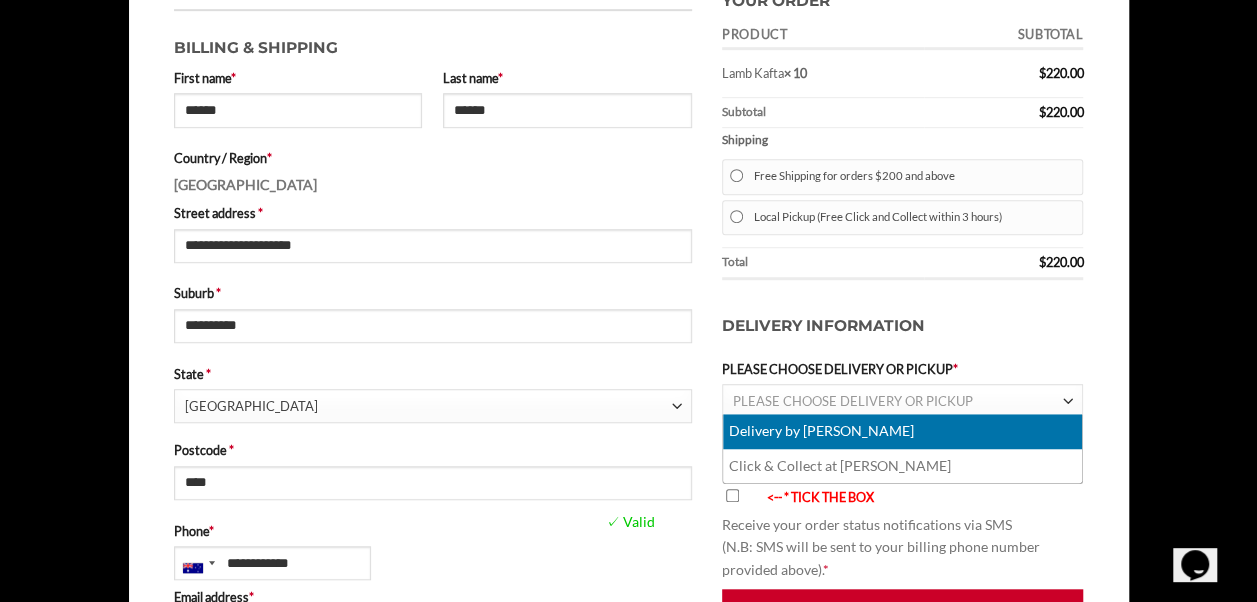 click on "PLEASE CHOOSE DELIVERY OR PICKUP" at bounding box center (898, 401) 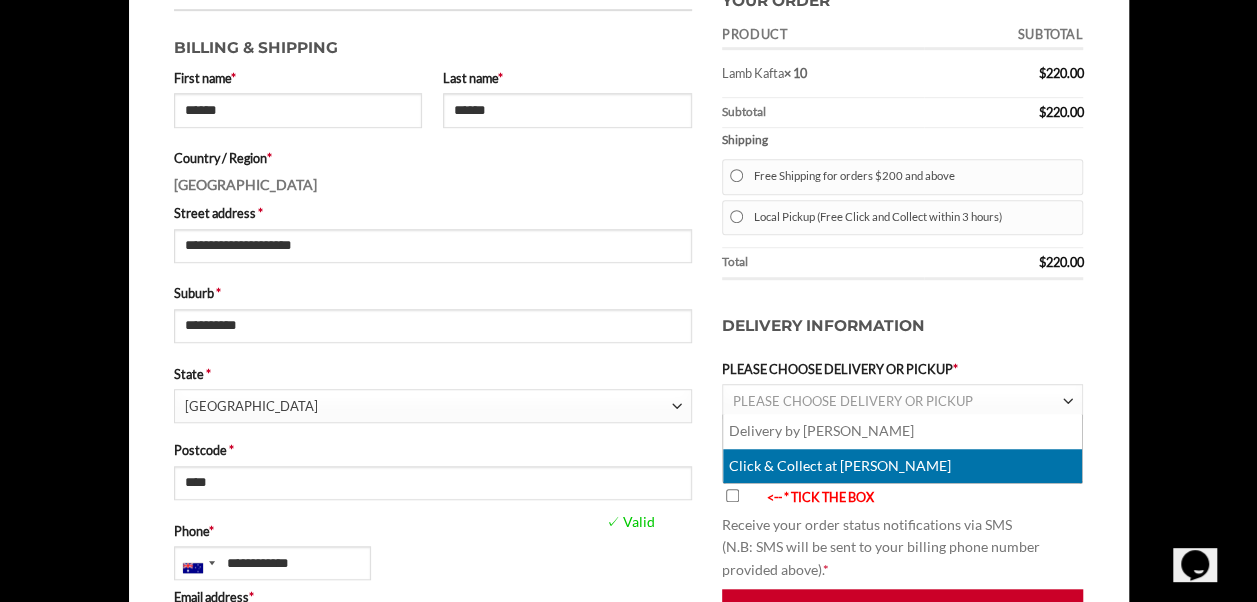 select on "******" 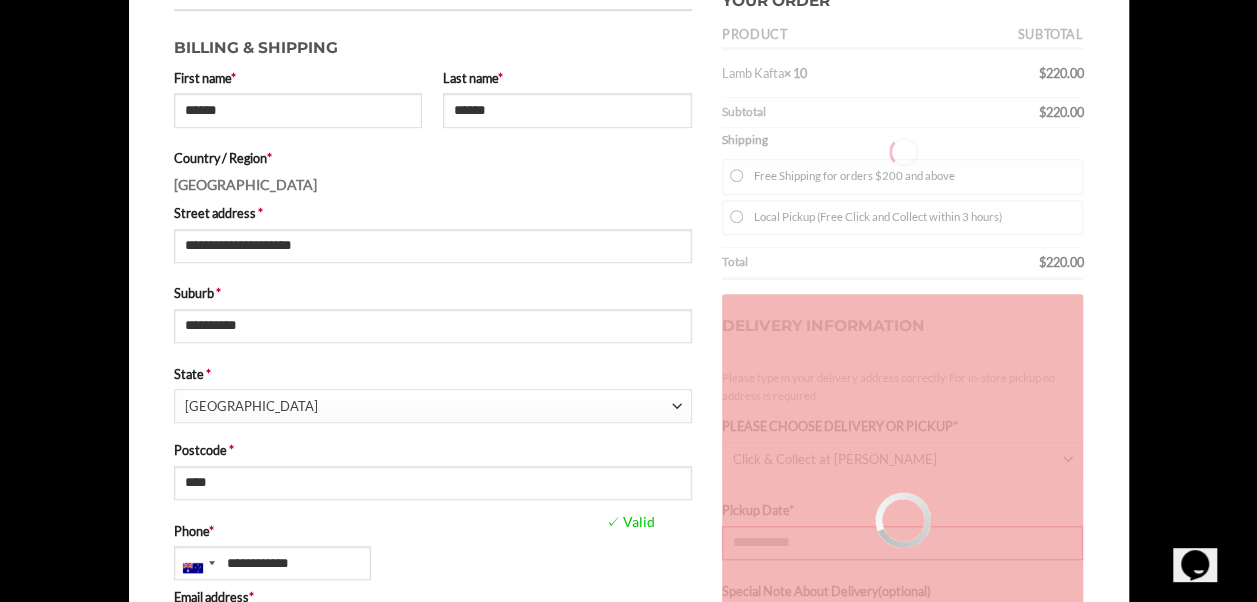 type on "**********" 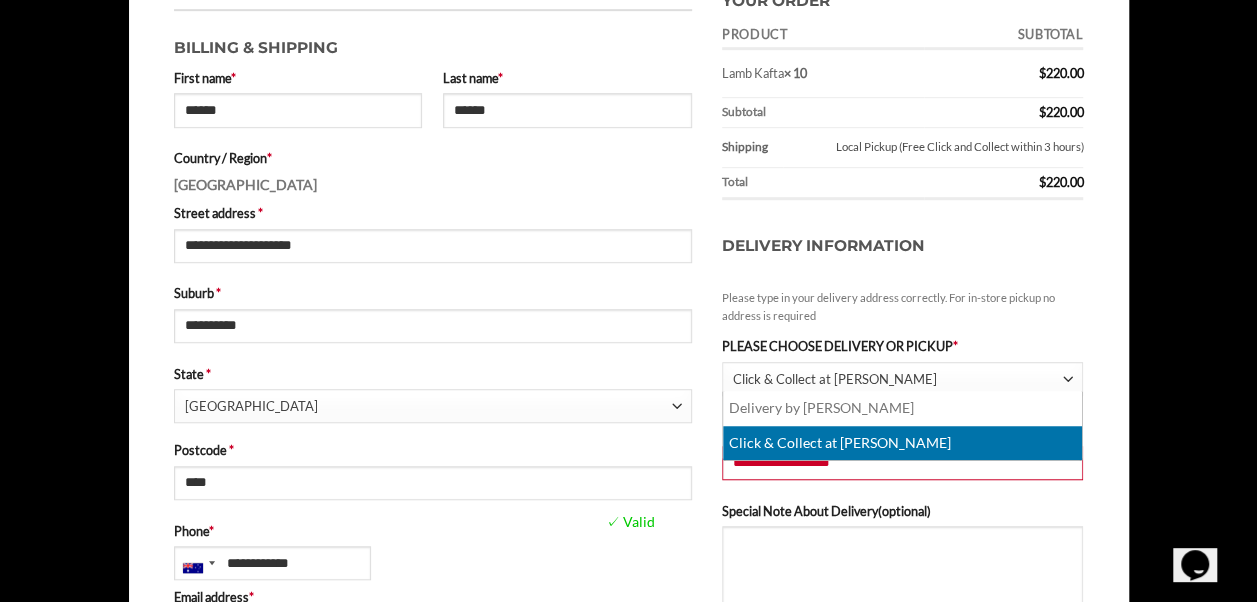 click at bounding box center (1067, 380) 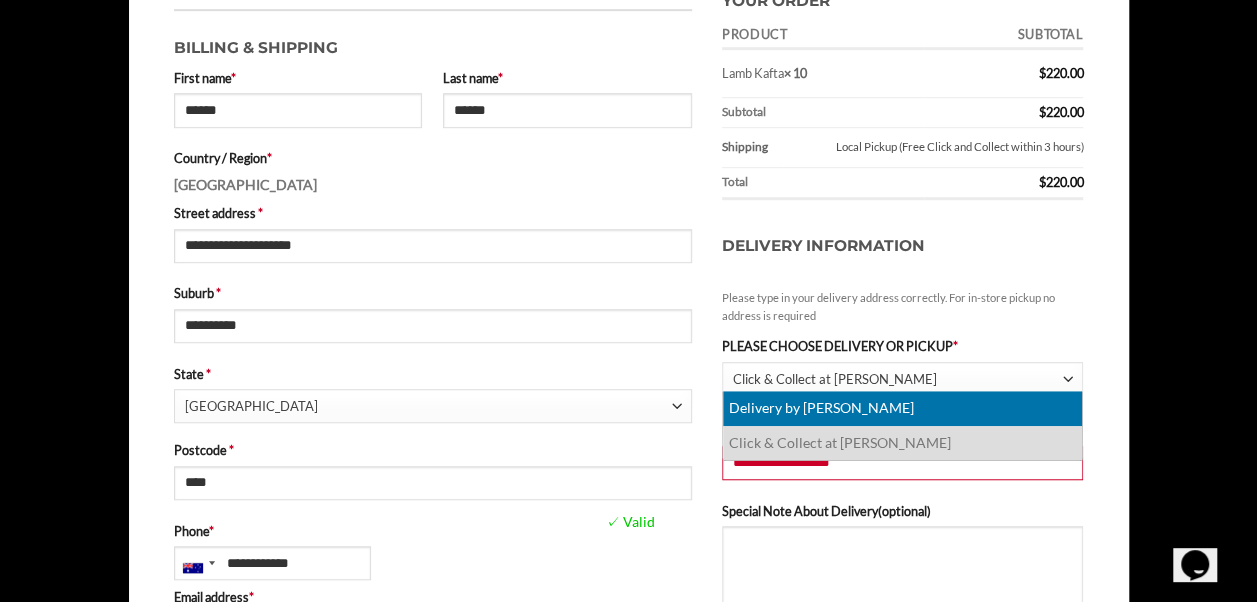 select on "********" 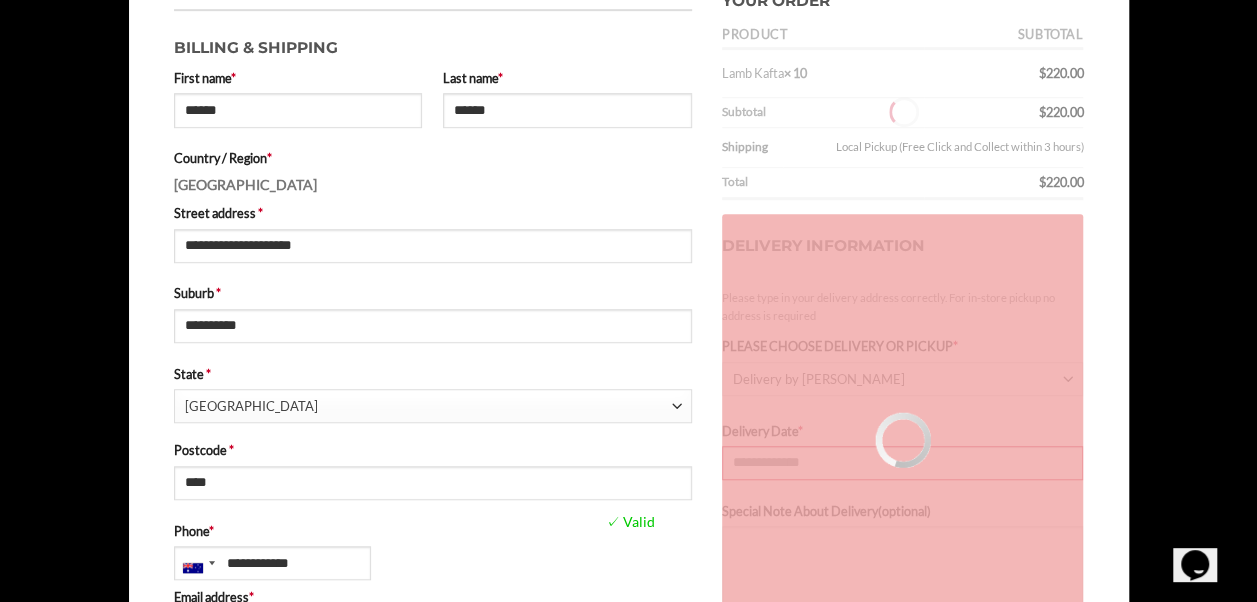 type on "**********" 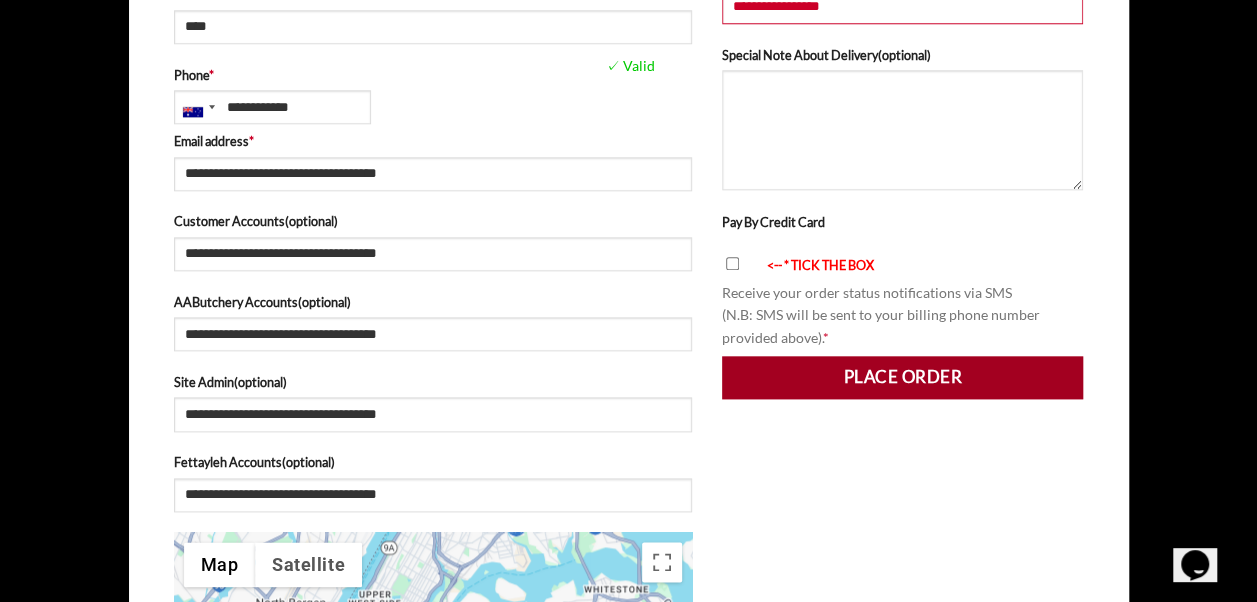 scroll, scrollTop: 1012, scrollLeft: 0, axis: vertical 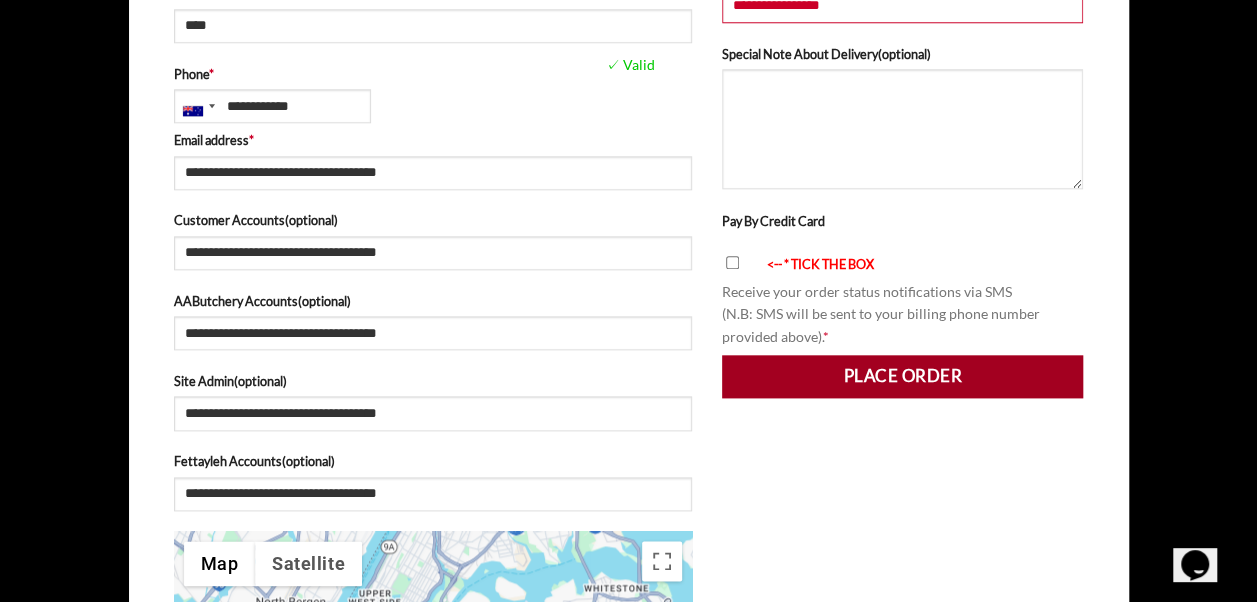 click on "Place order" at bounding box center (903, 376) 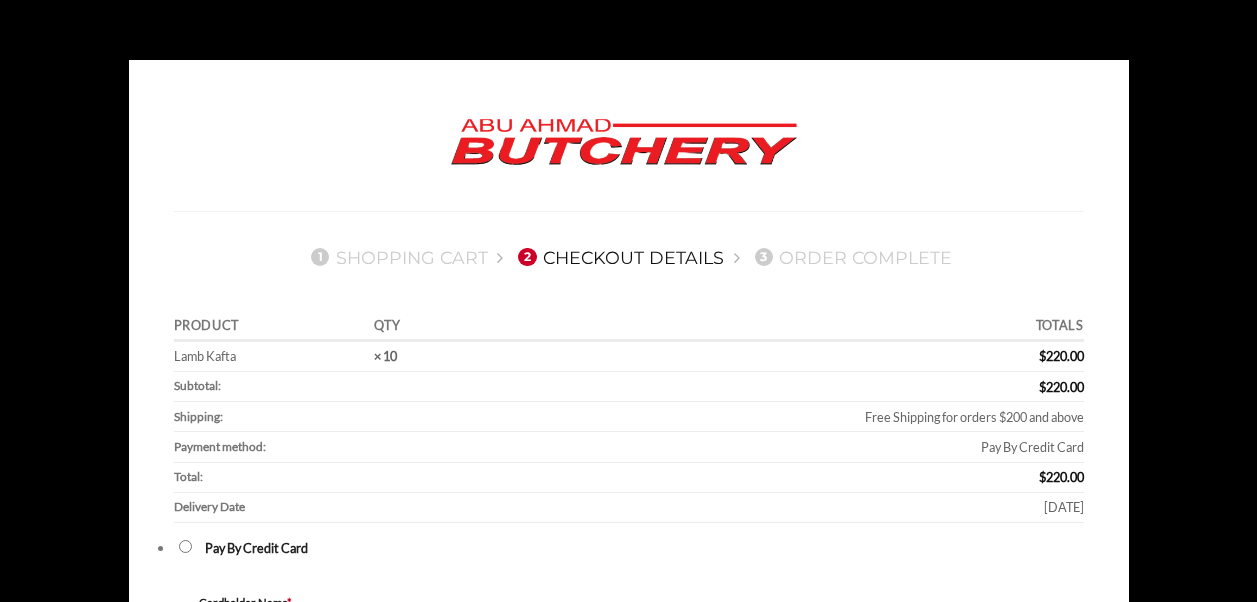 scroll, scrollTop: 0, scrollLeft: 0, axis: both 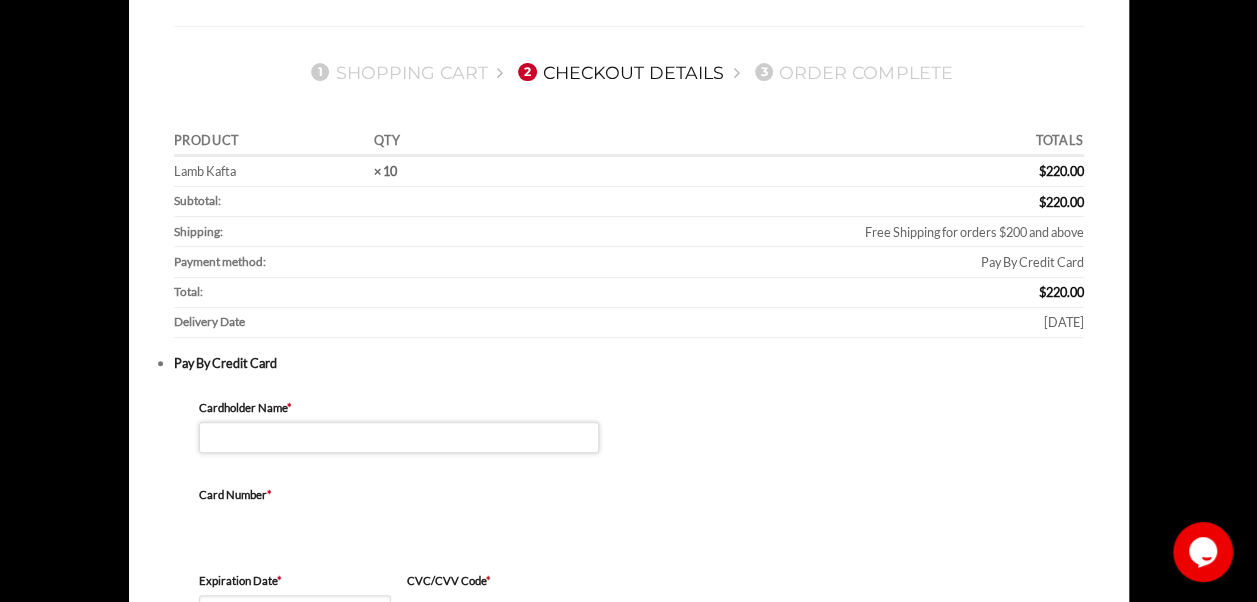 click on "Cardholder Name  *" at bounding box center (399, 437) 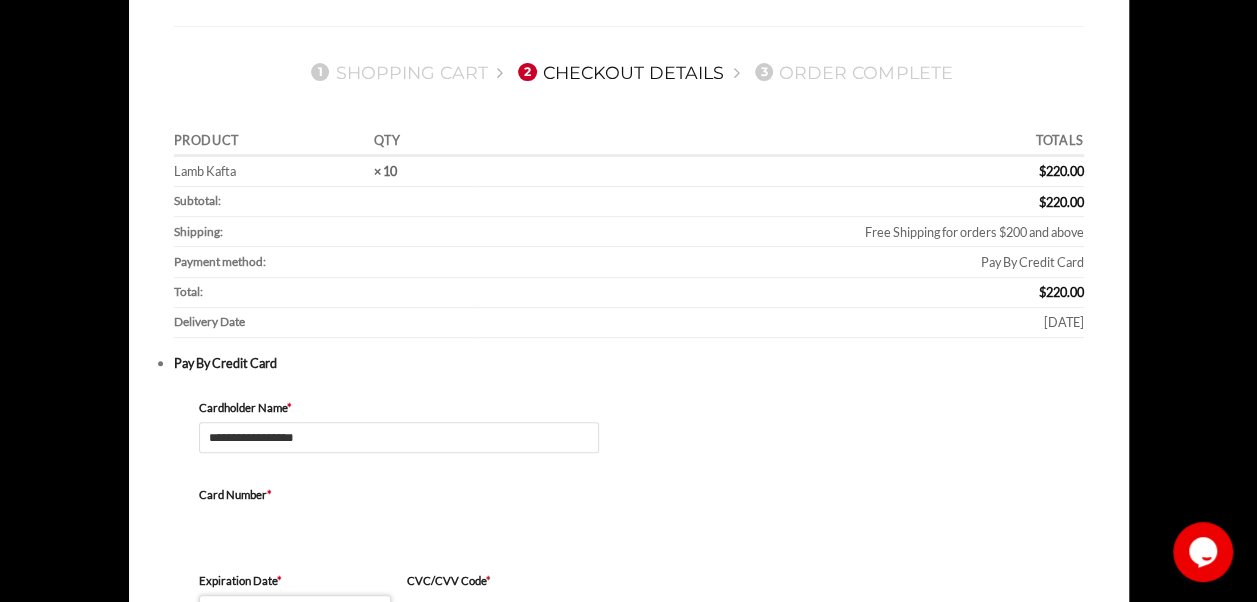 type on "*****" 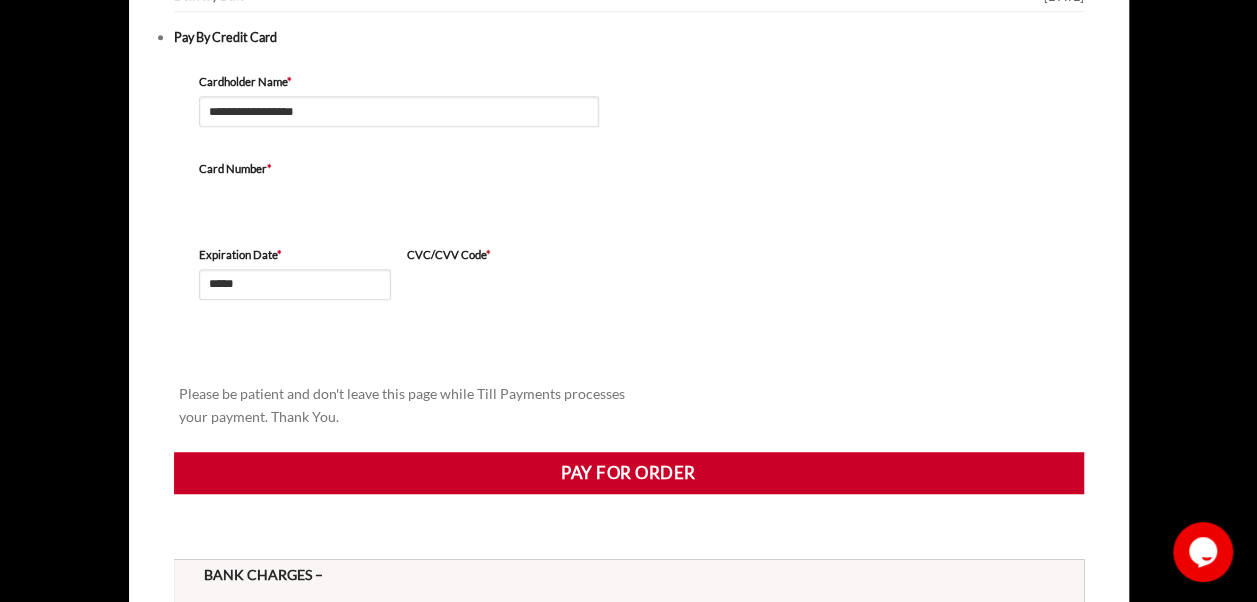 scroll, scrollTop: 510, scrollLeft: 0, axis: vertical 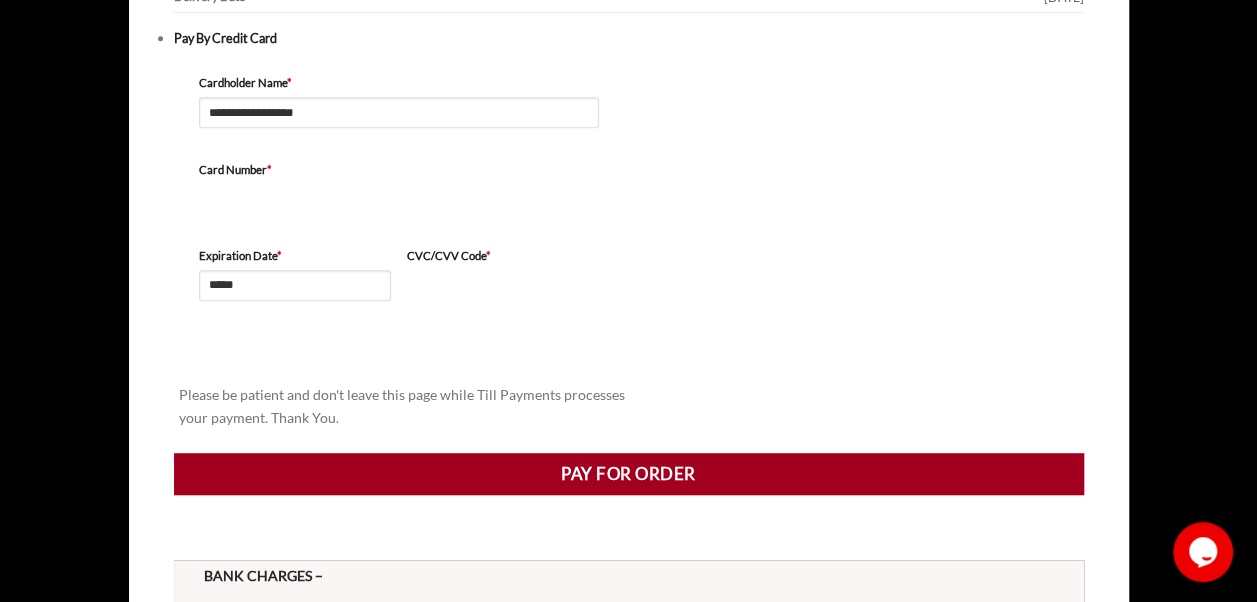 click on "Pay for order" at bounding box center [629, 474] 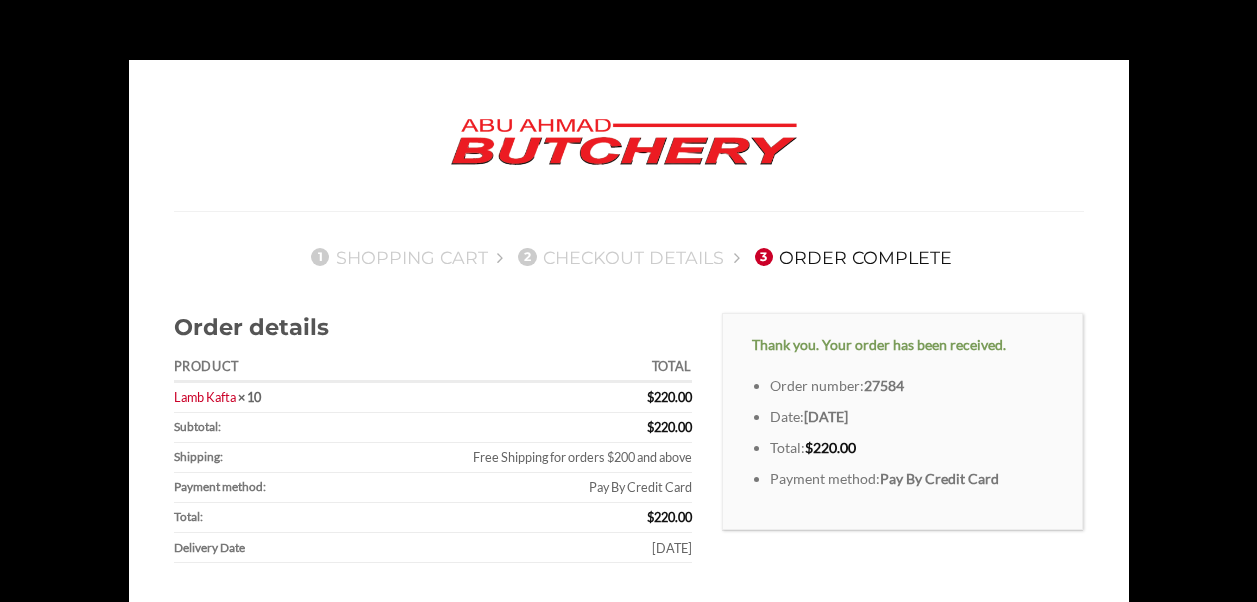 scroll, scrollTop: 0, scrollLeft: 0, axis: both 